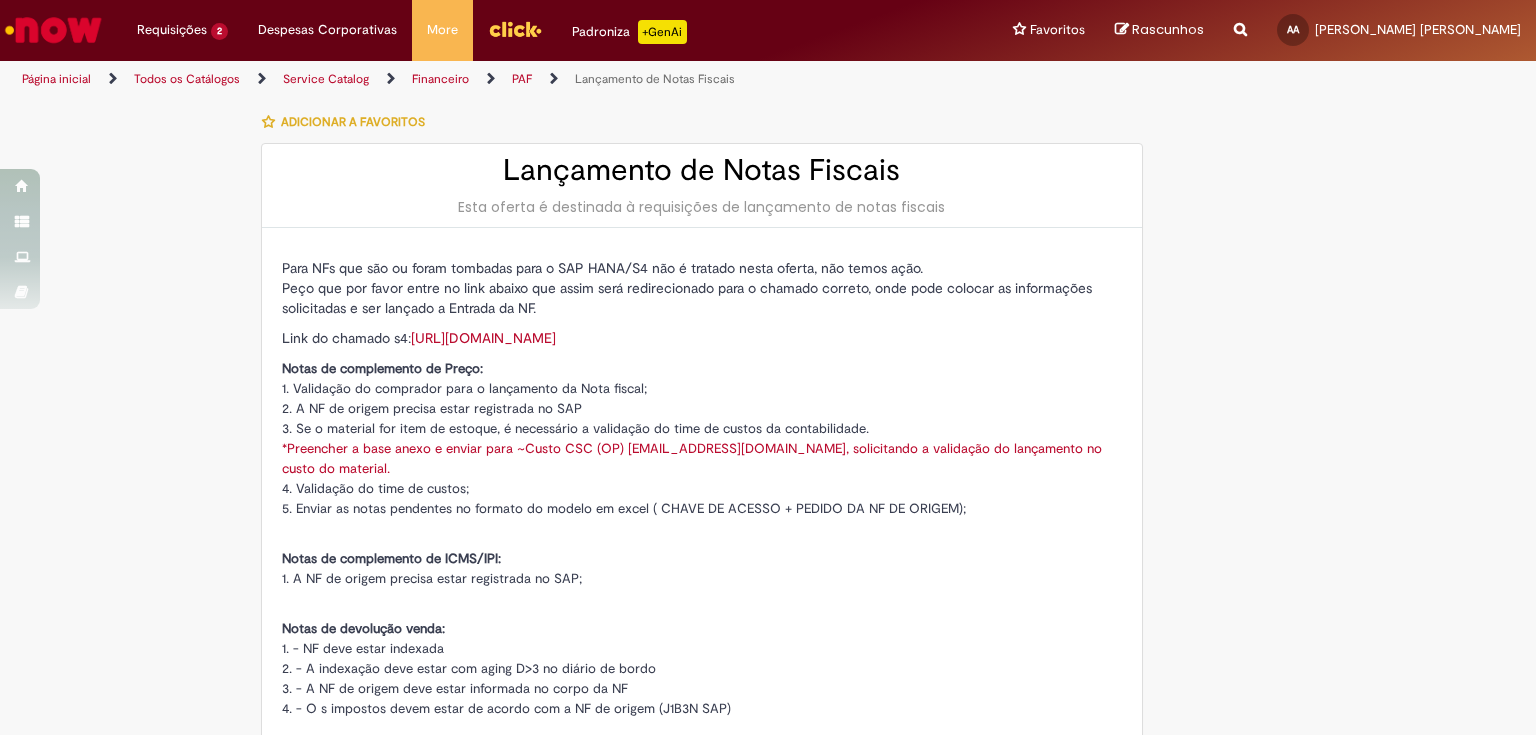 type on "**********" 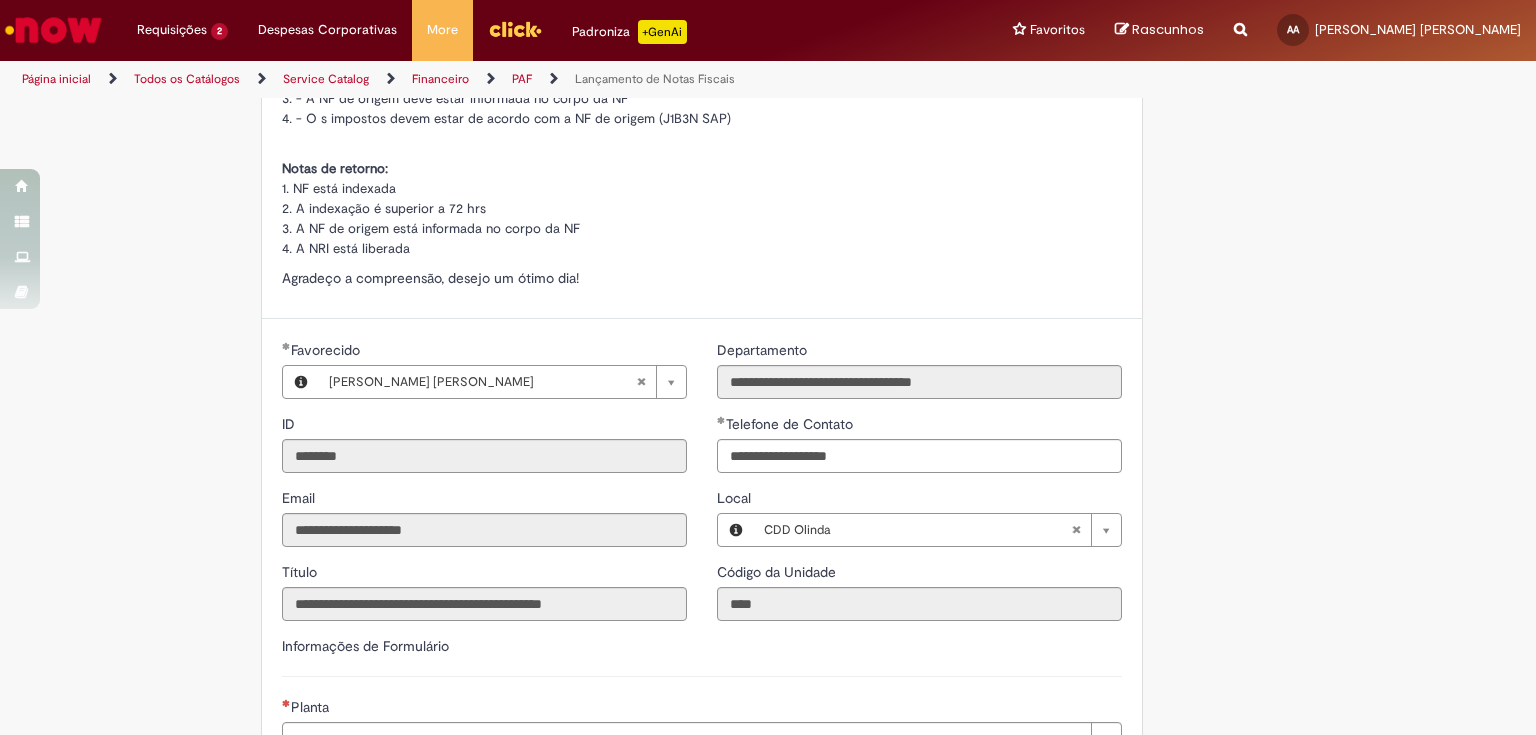 scroll, scrollTop: 1040, scrollLeft: 0, axis: vertical 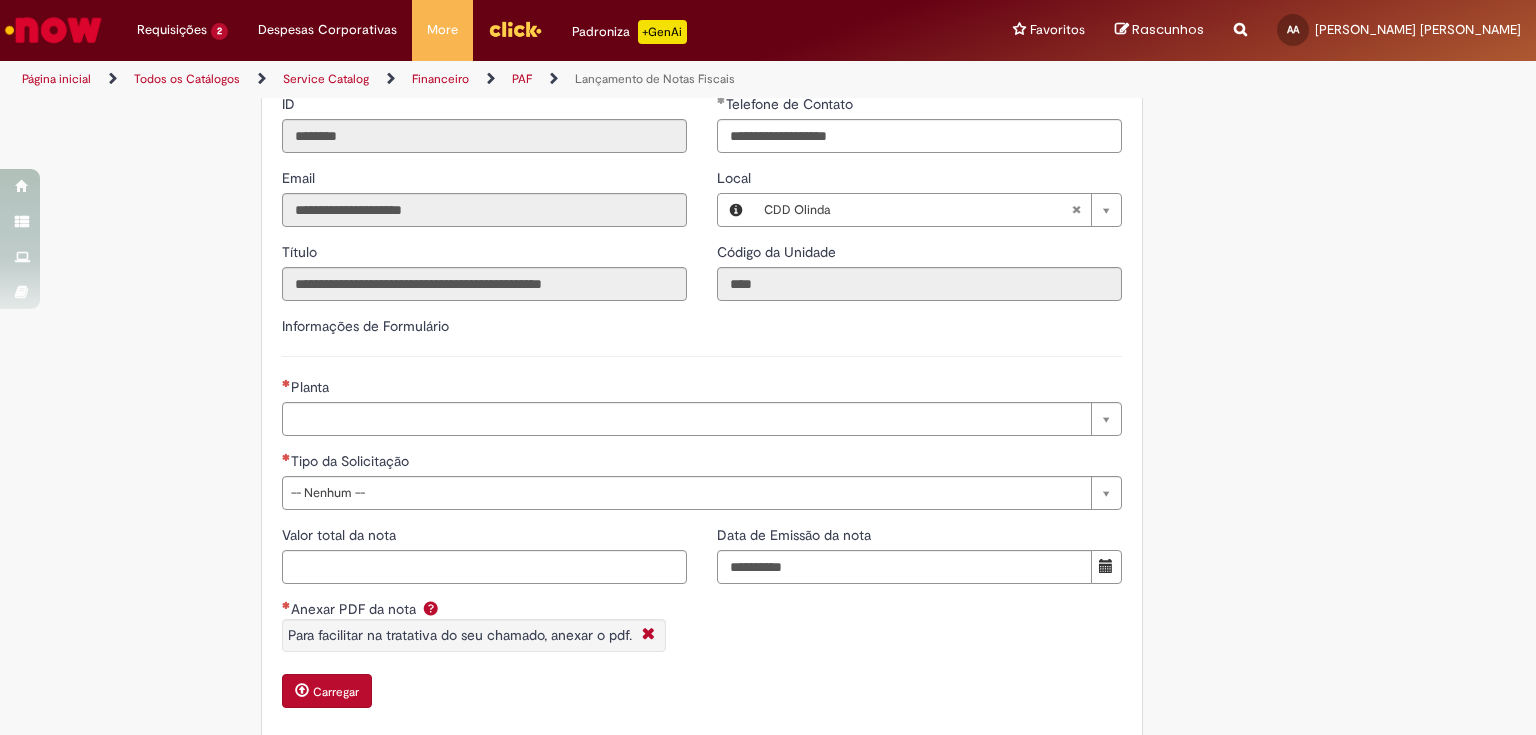 click on "Planta" at bounding box center [702, 389] 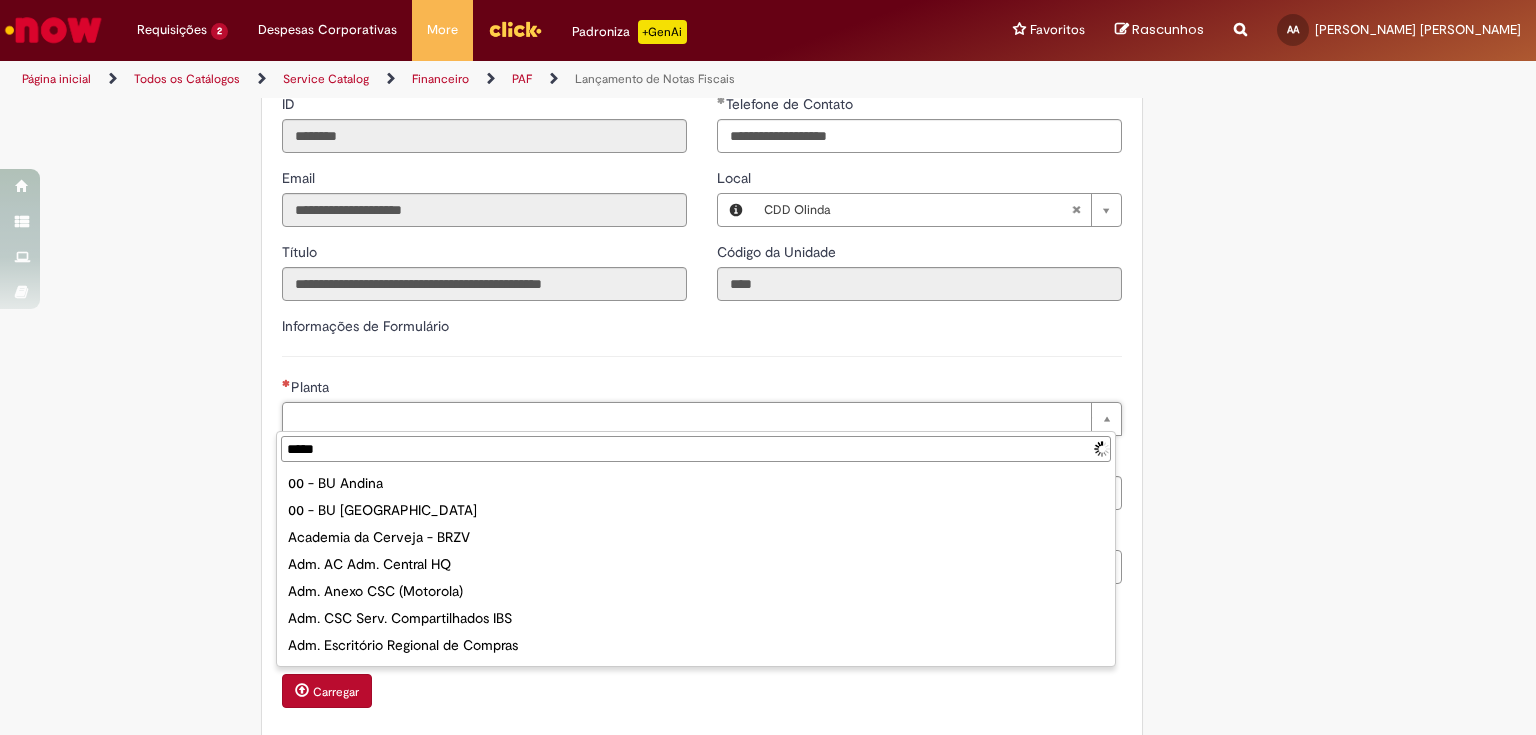 type on "******" 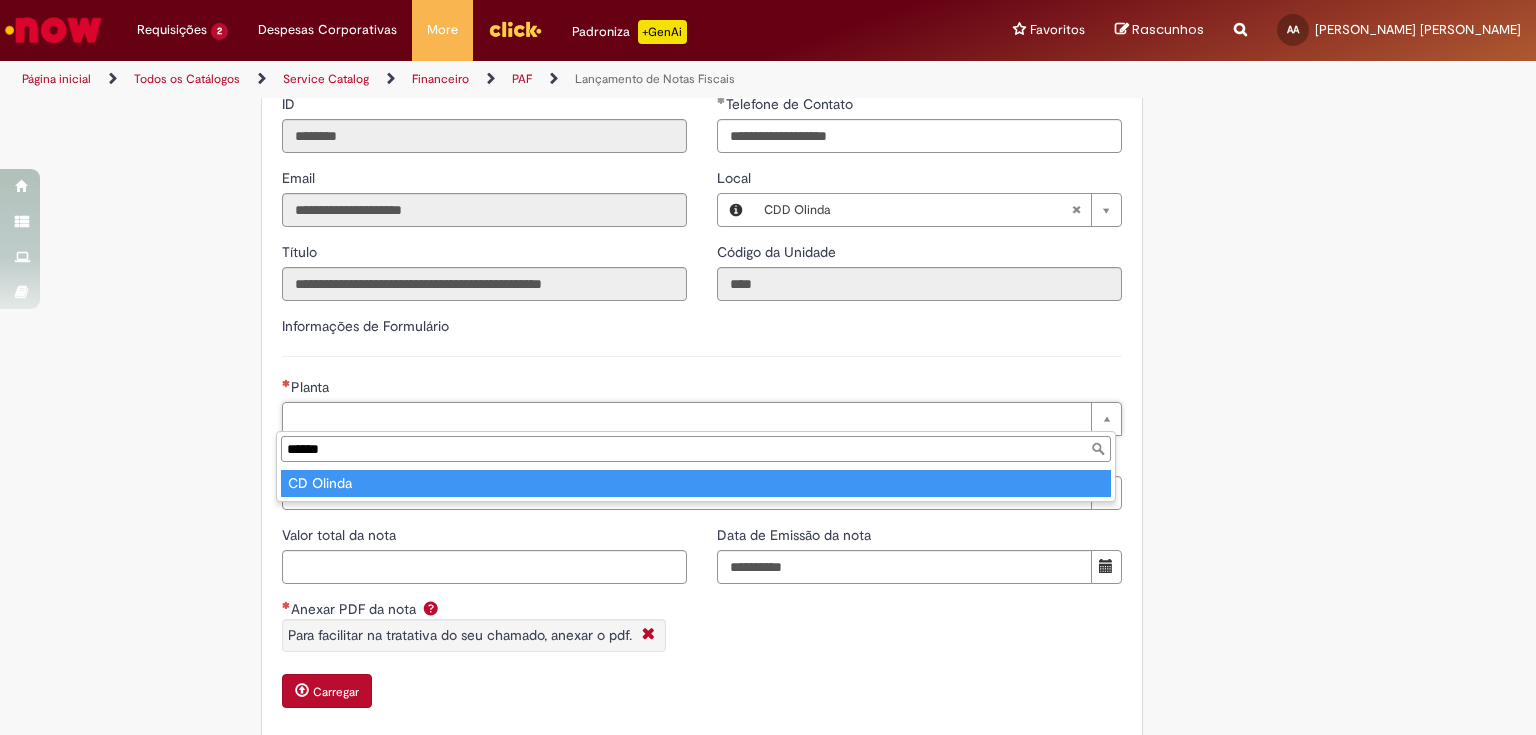 type on "*********" 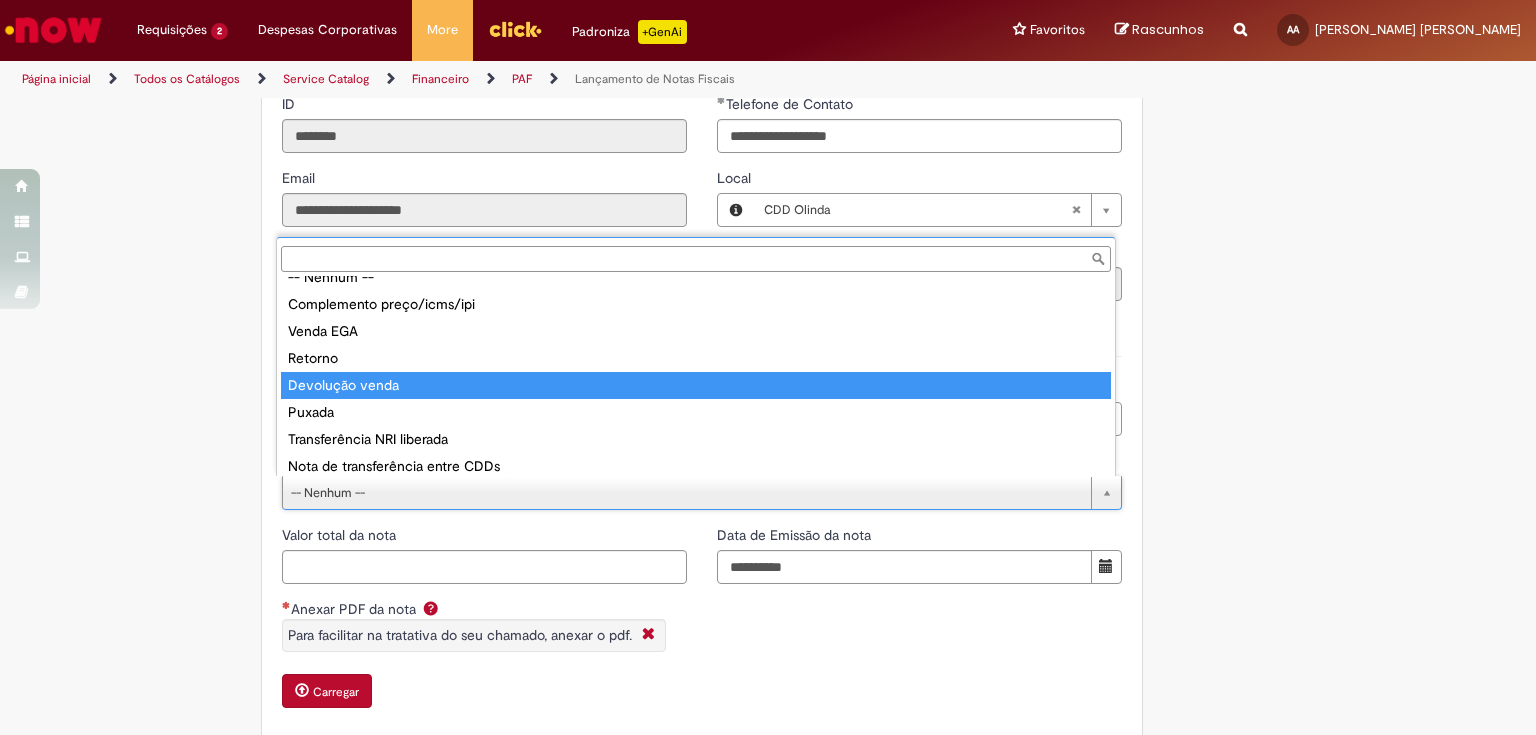 scroll, scrollTop: 51, scrollLeft: 0, axis: vertical 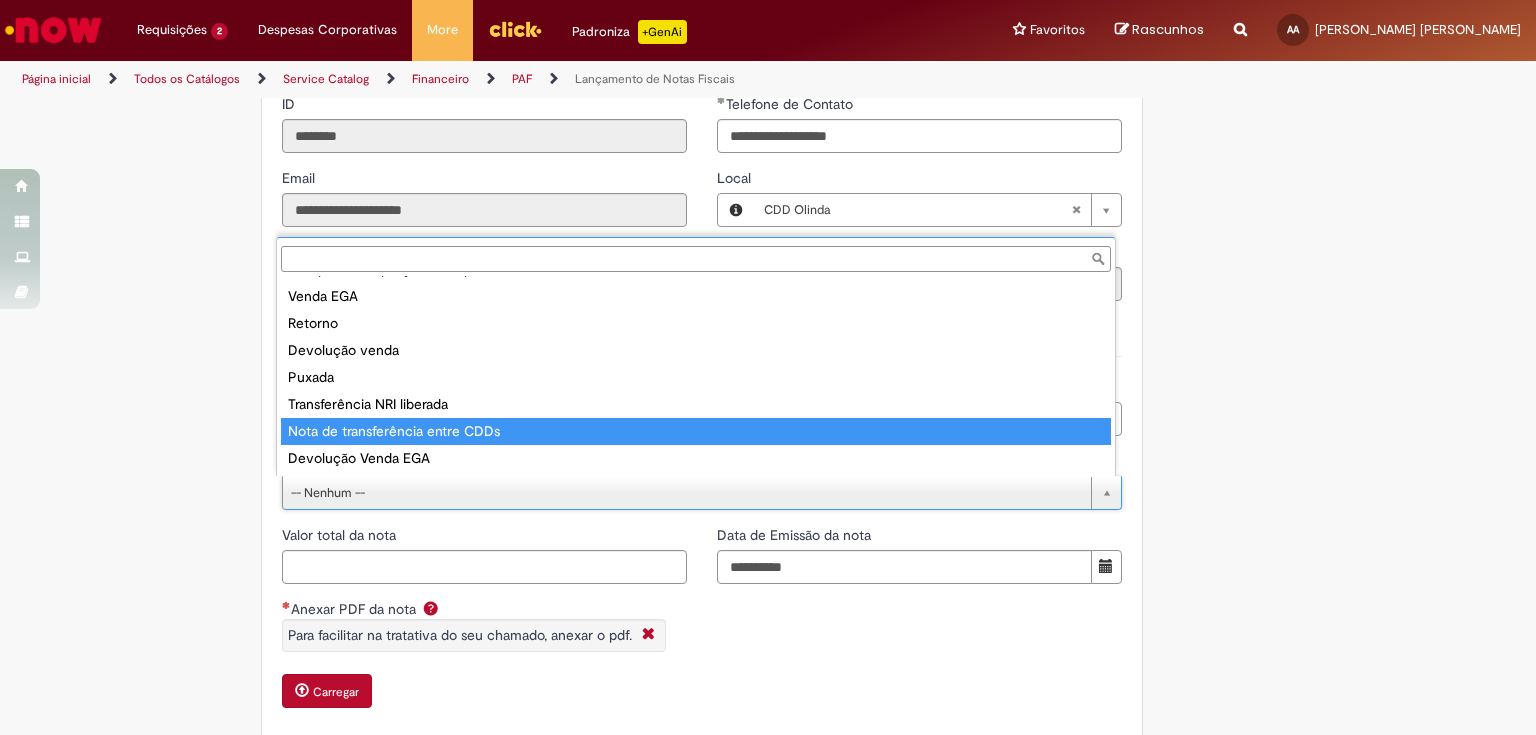 type on "**********" 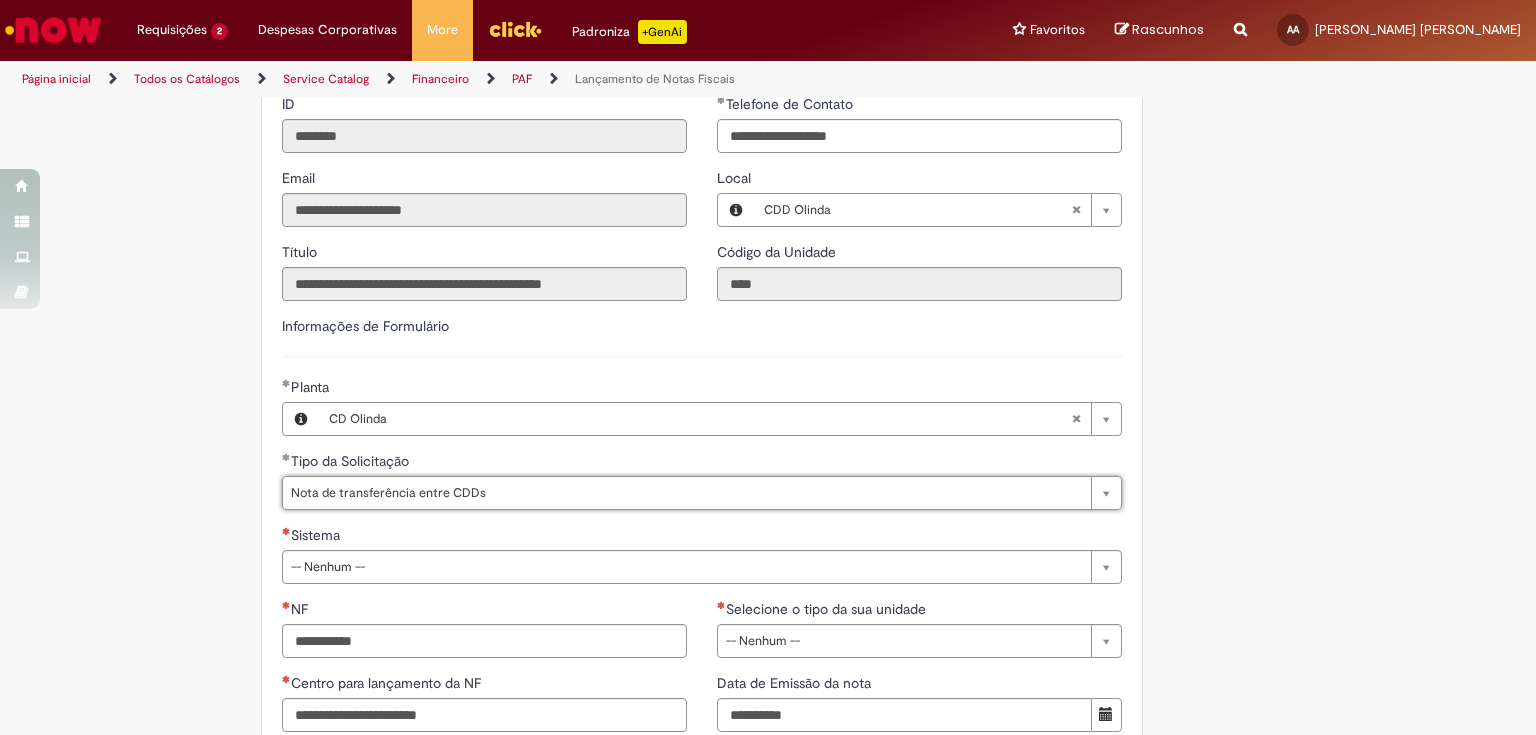 scroll, scrollTop: 1280, scrollLeft: 0, axis: vertical 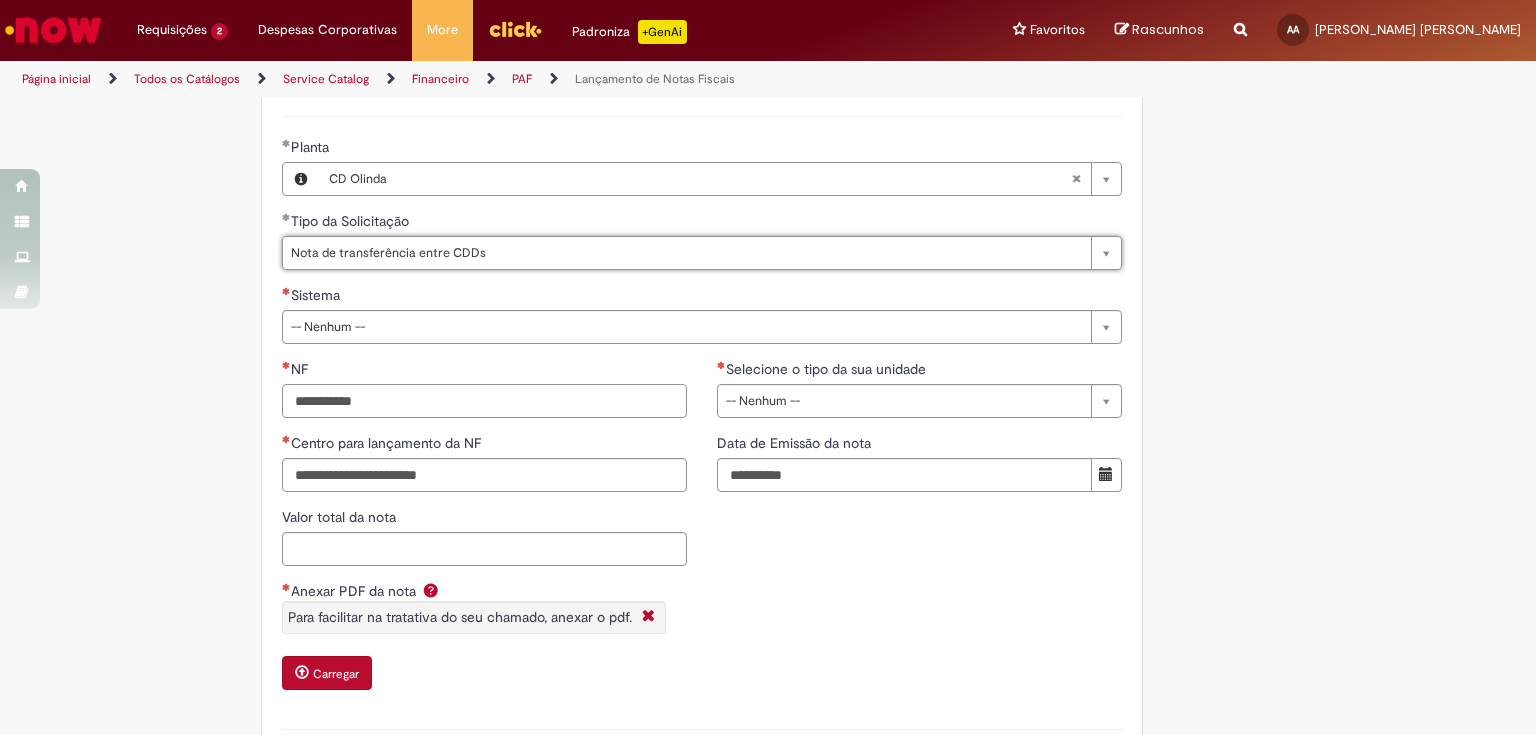 click on "NF" at bounding box center [484, 401] 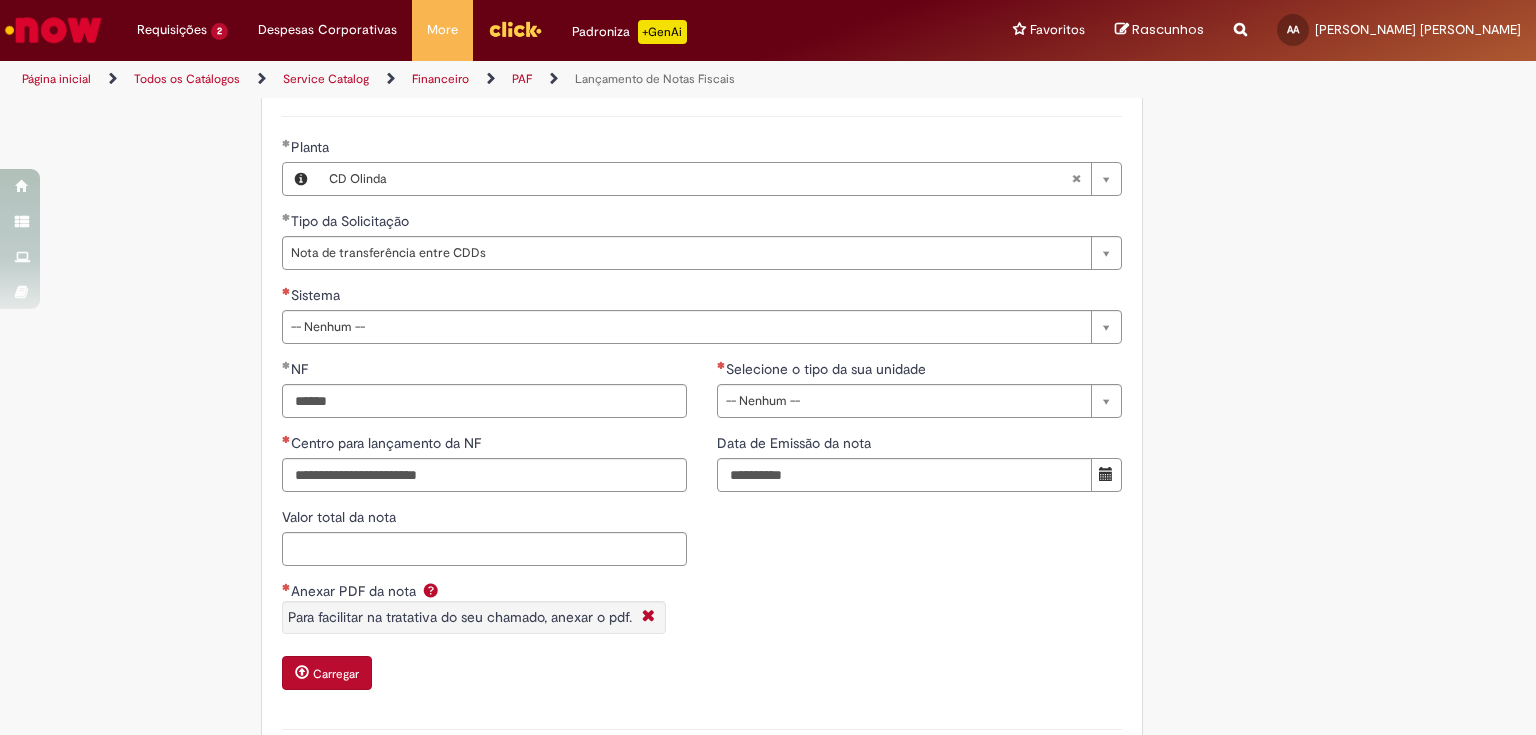 type on "*********" 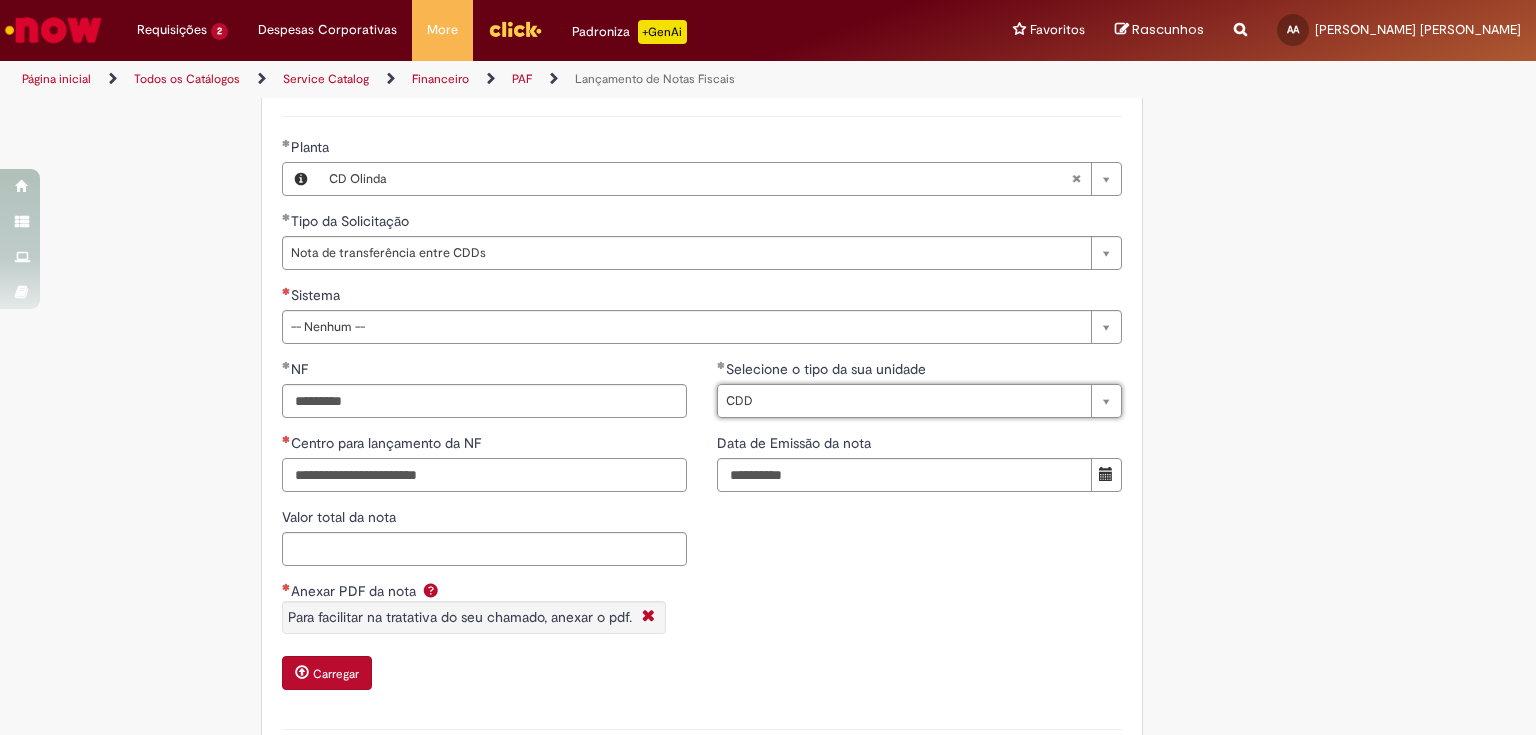 click on "Centro para lançamento da NF" at bounding box center [484, 475] 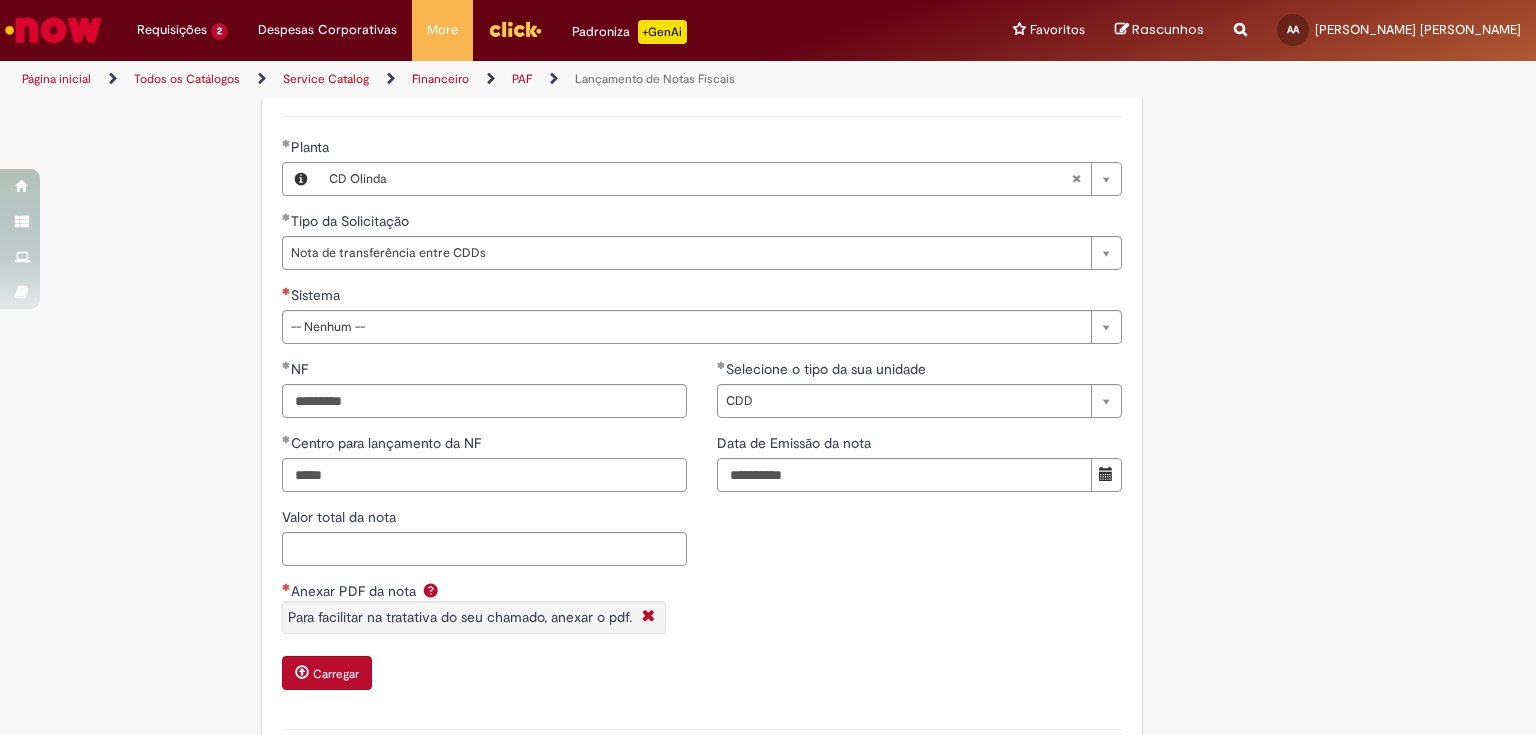 type on "****" 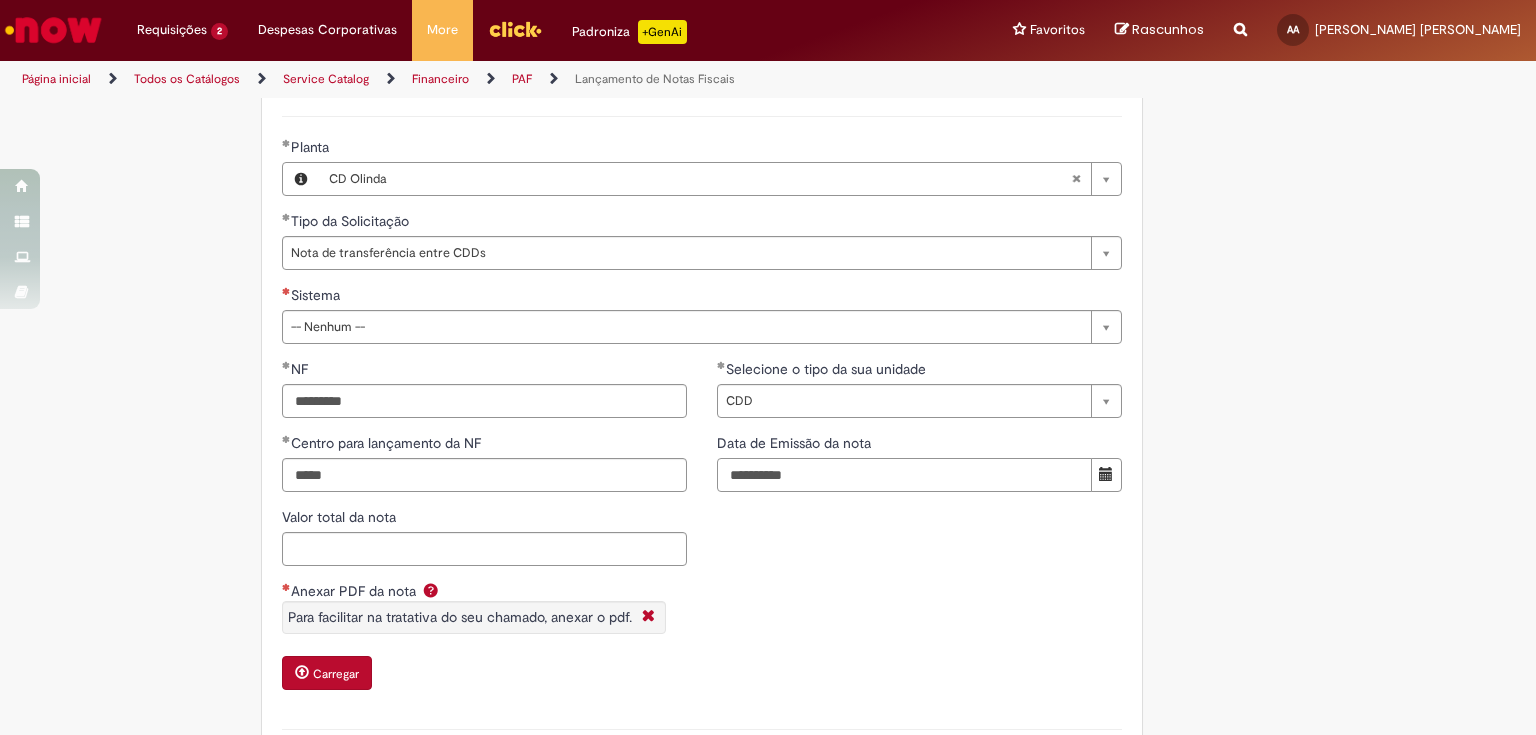 type 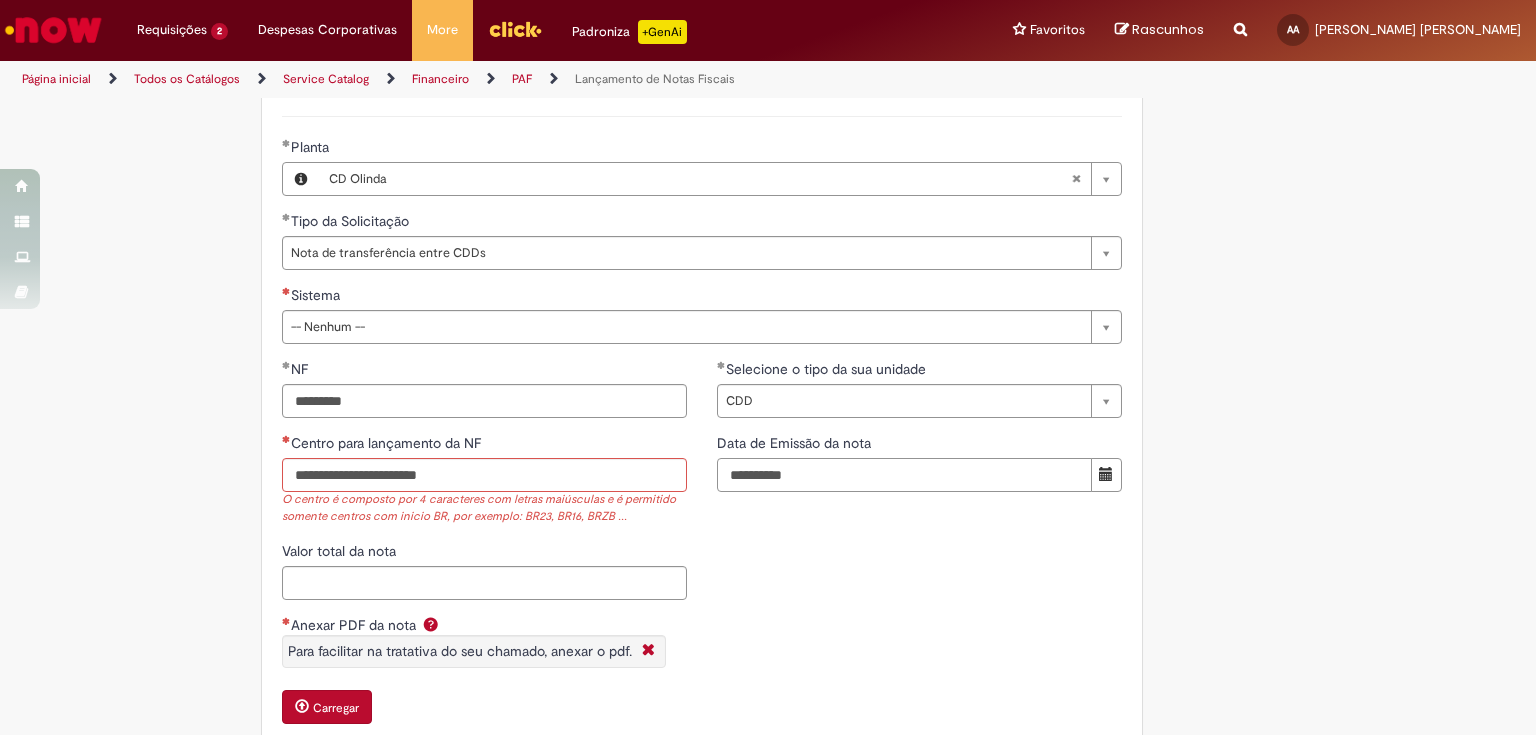 click on "Data de Emissão da nota" at bounding box center (904, 475) 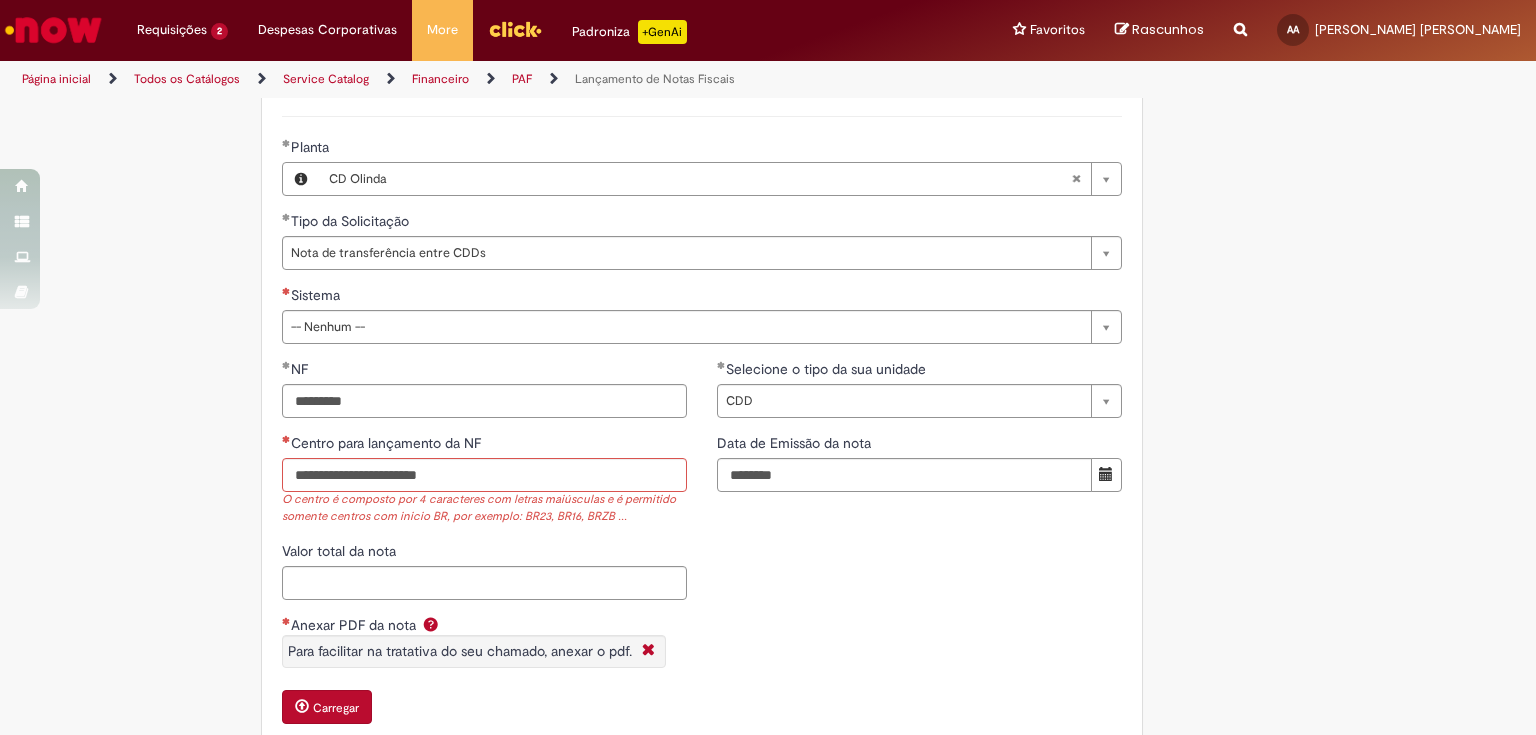 click on "**********" at bounding box center [702, 550] 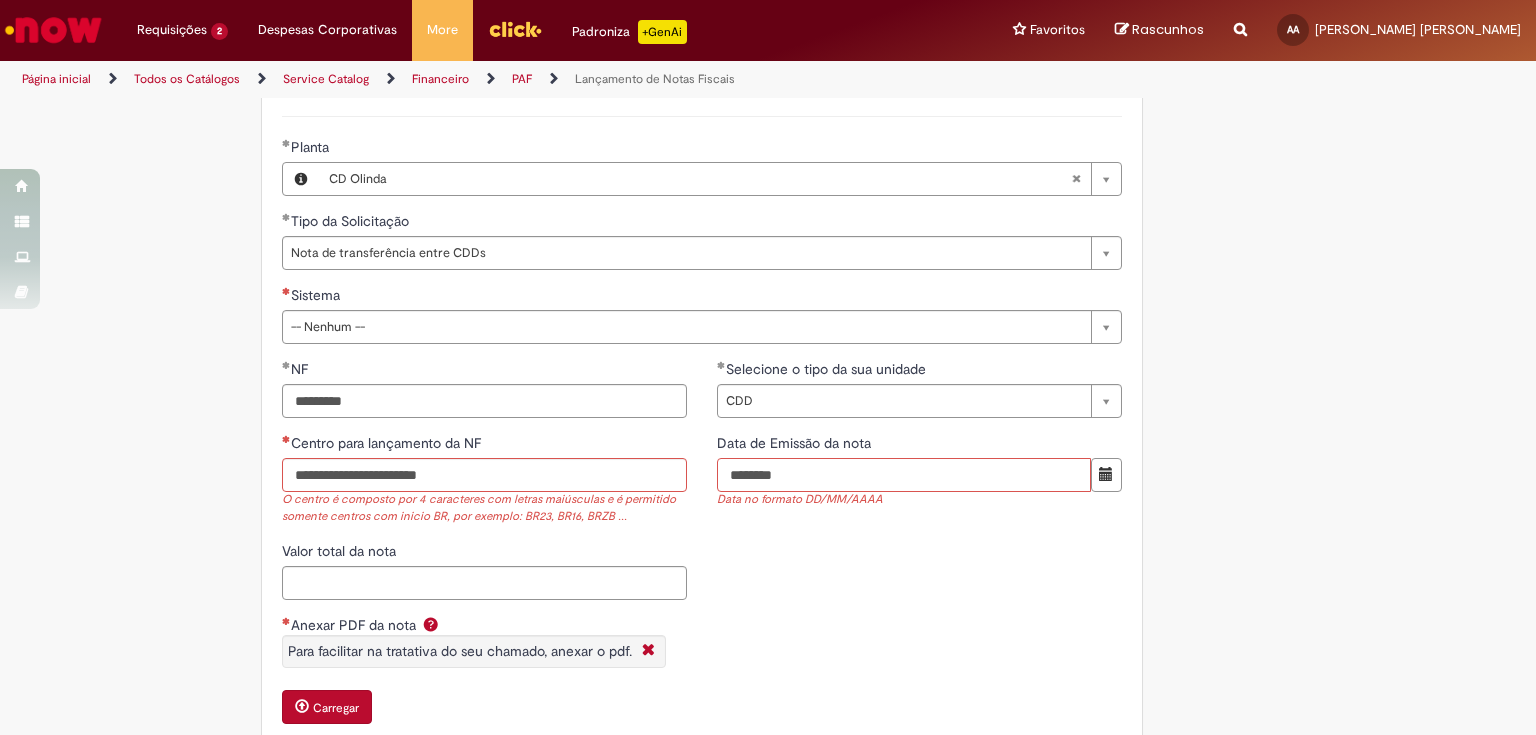 click on "********" at bounding box center [904, 475] 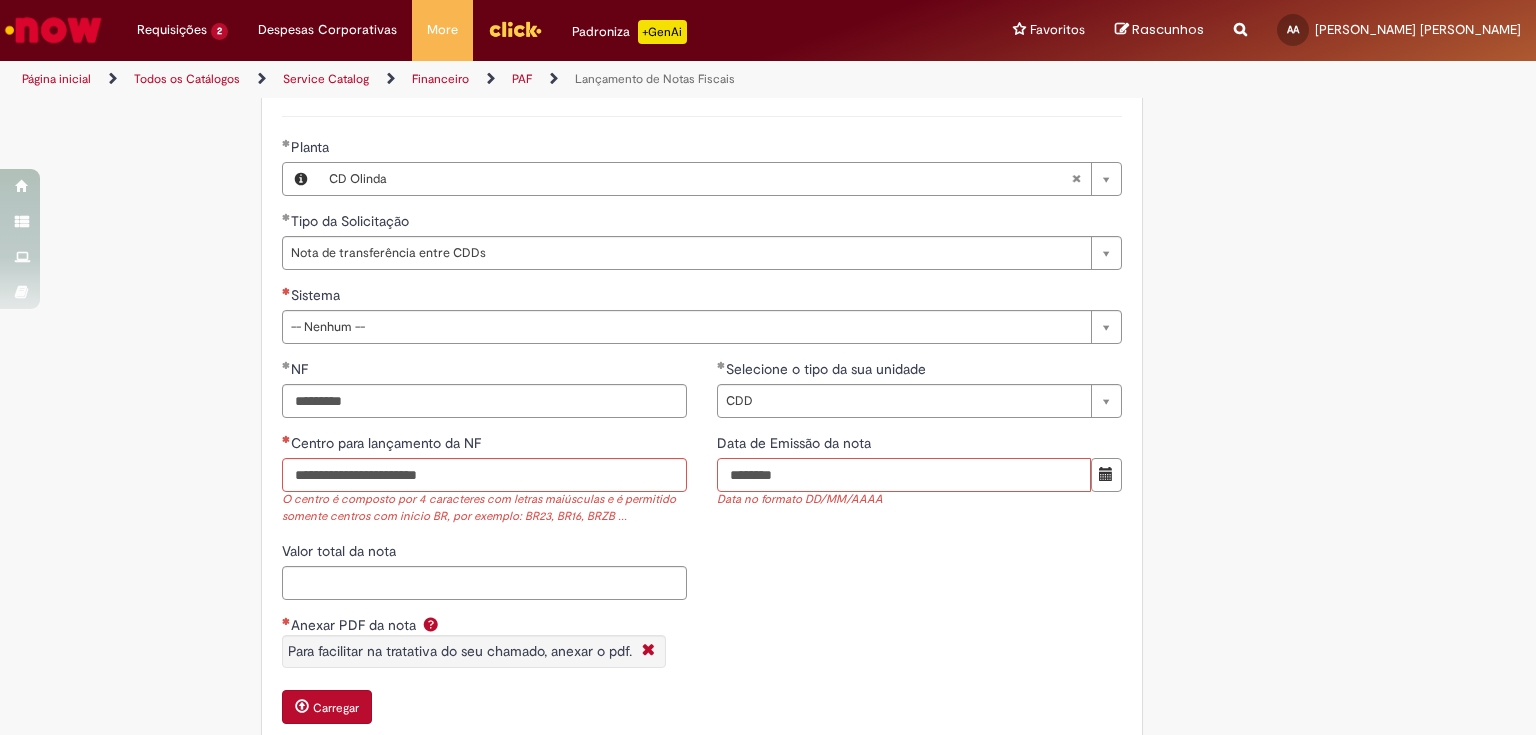 click on "********" at bounding box center [904, 475] 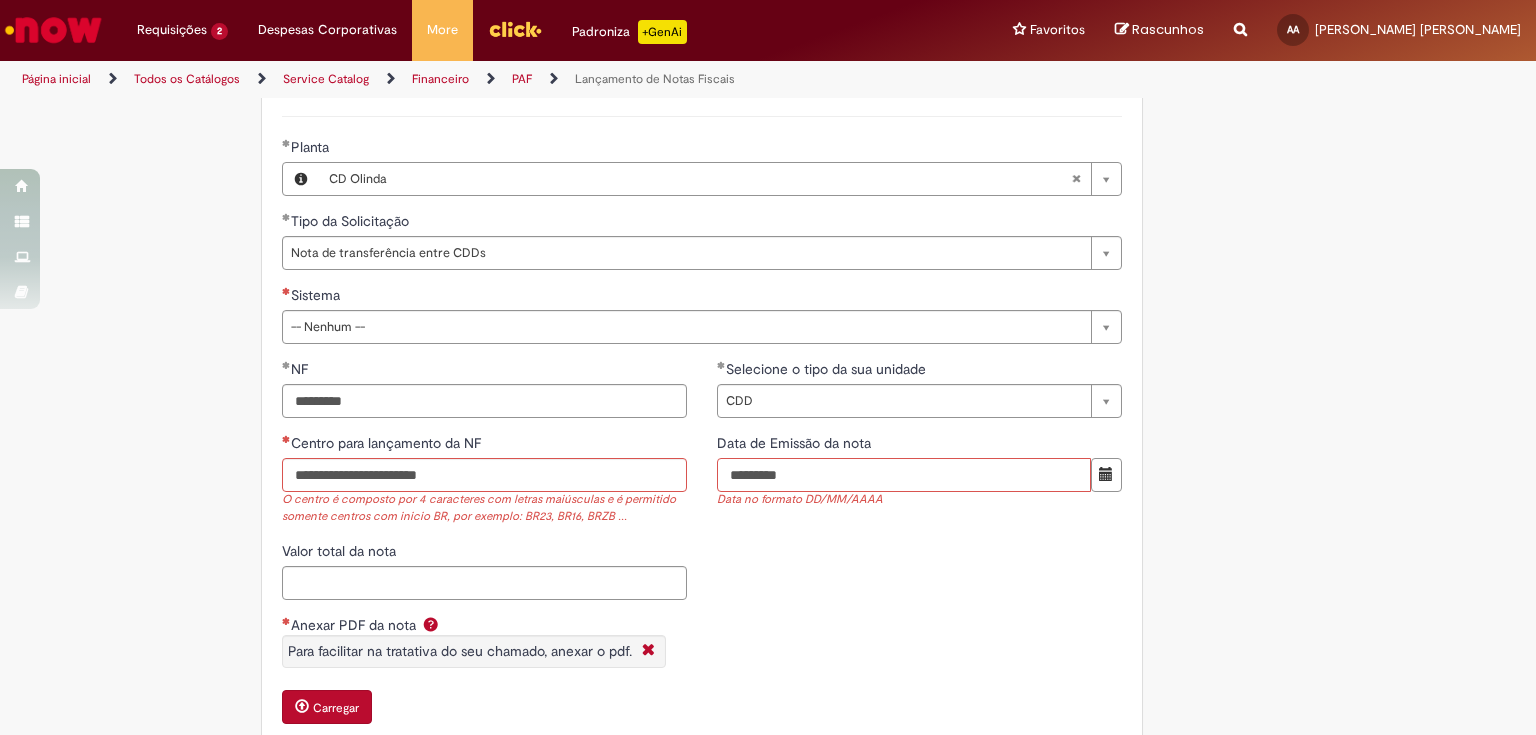 click on "*********" at bounding box center [904, 475] 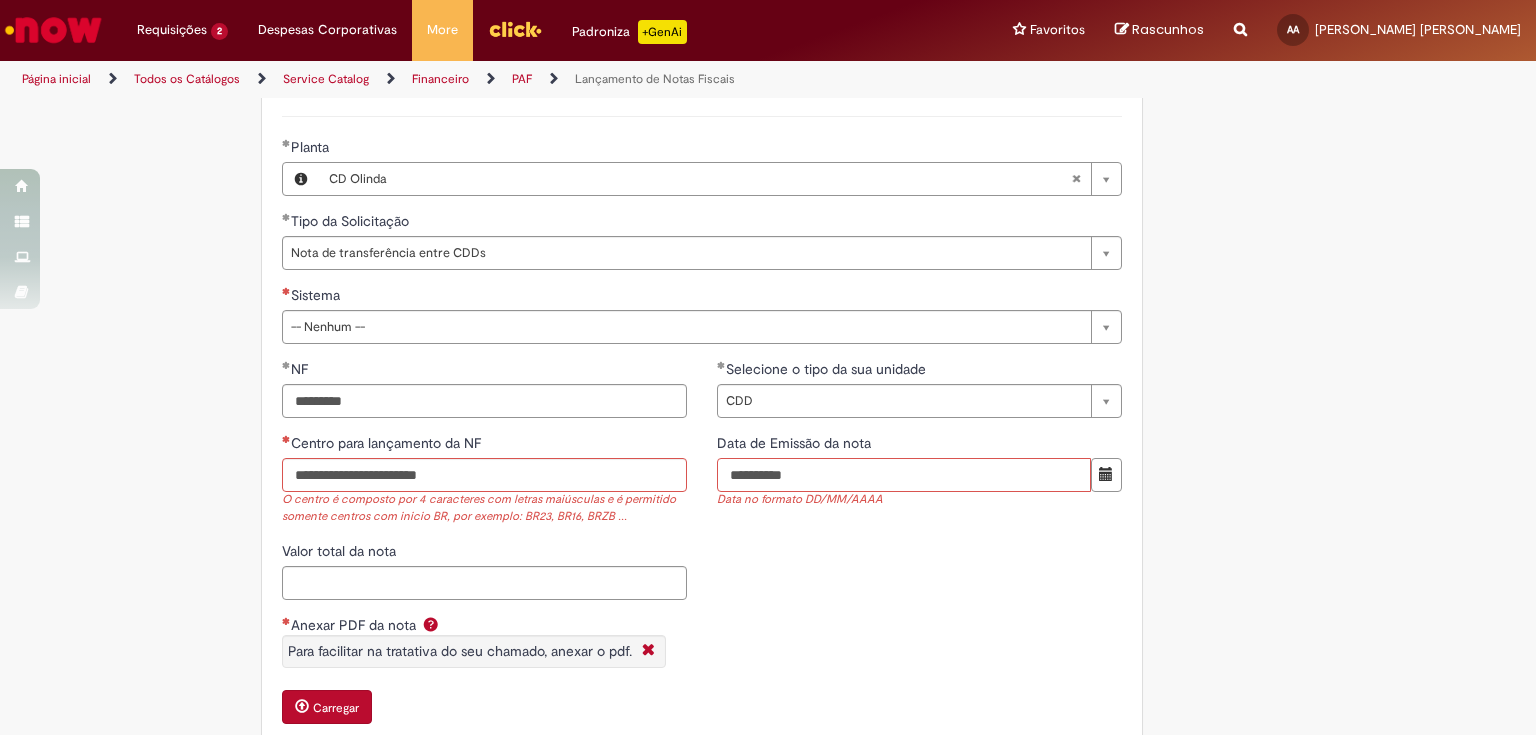 type on "**********" 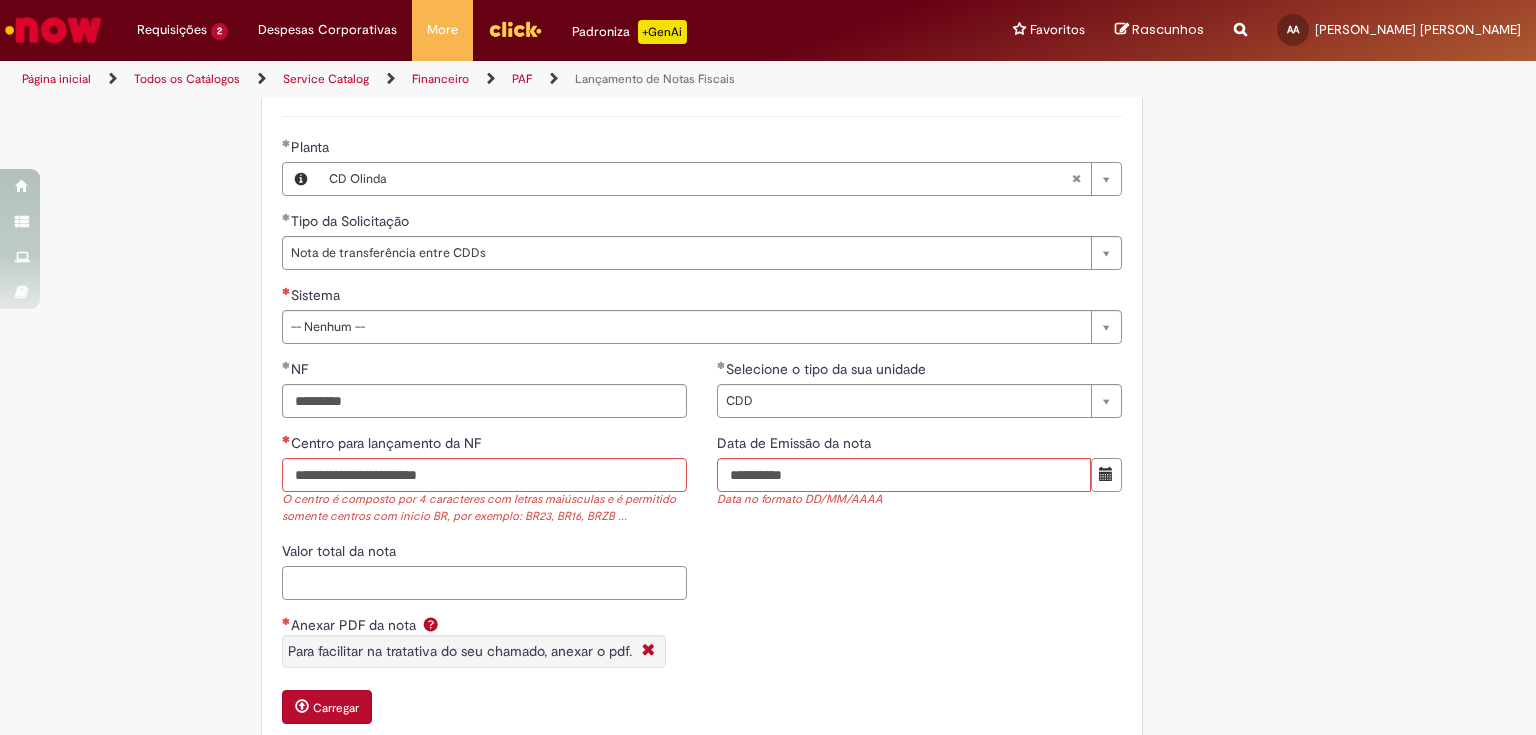 click on "Valor total da nota" at bounding box center [484, 583] 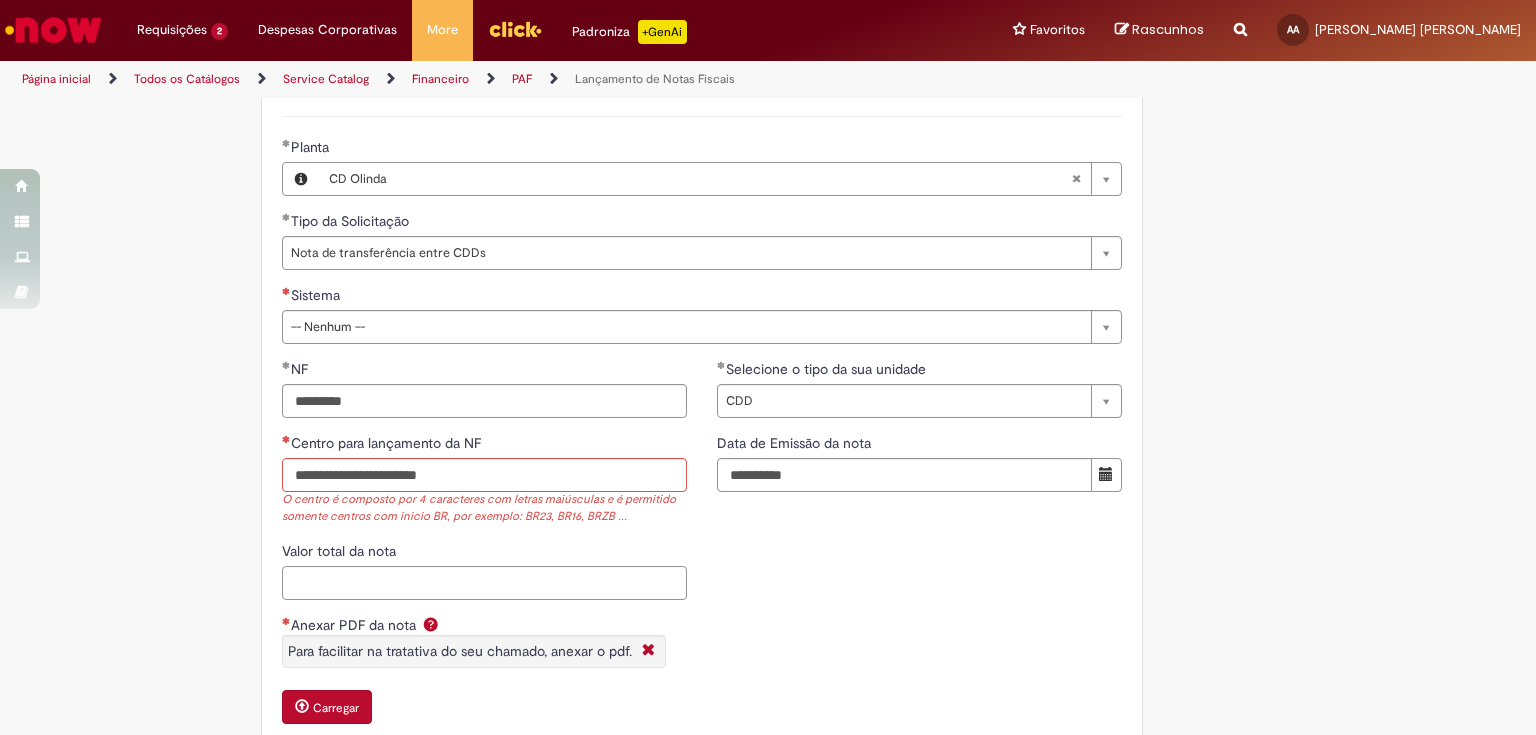 scroll, scrollTop: 1600, scrollLeft: 0, axis: vertical 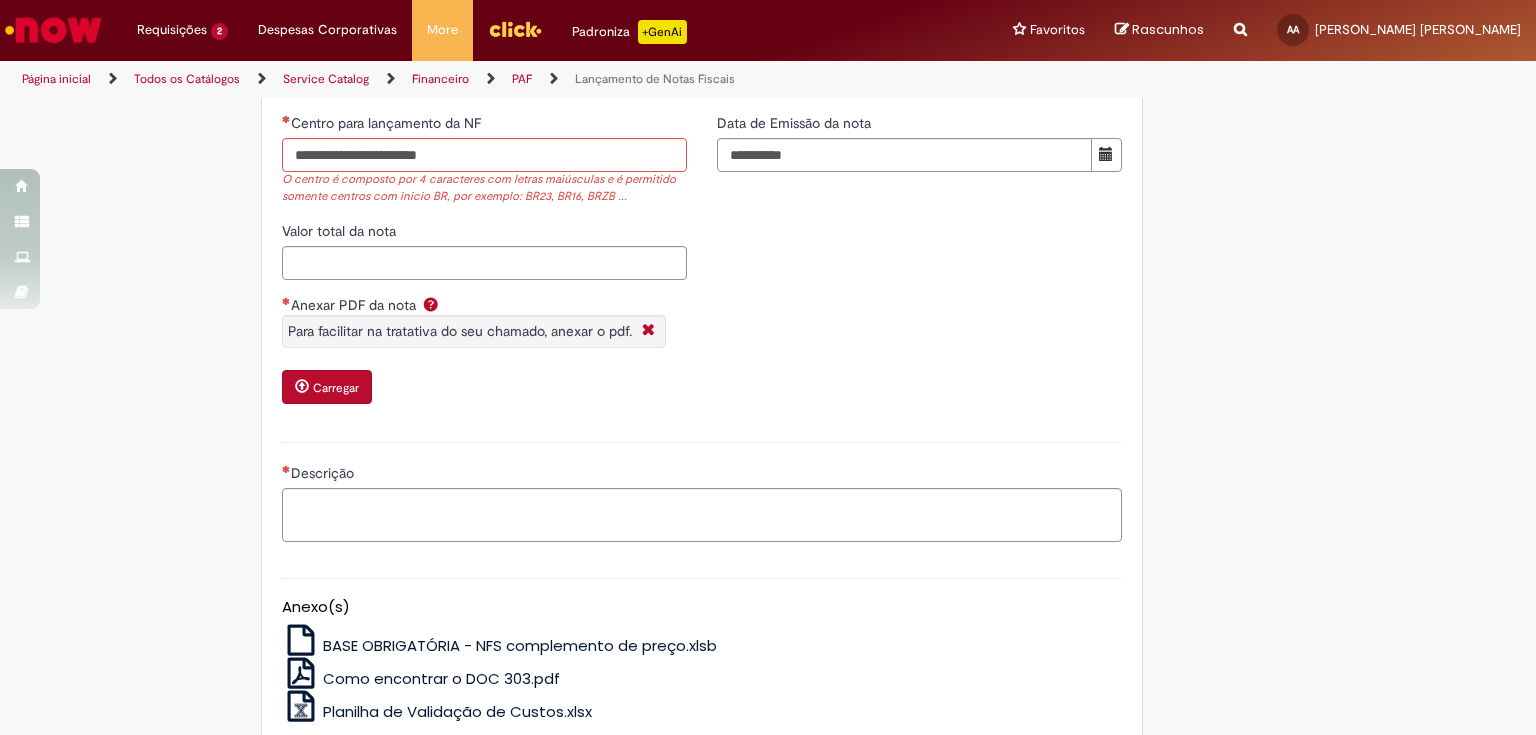 click on "Carregar" at bounding box center [336, 388] 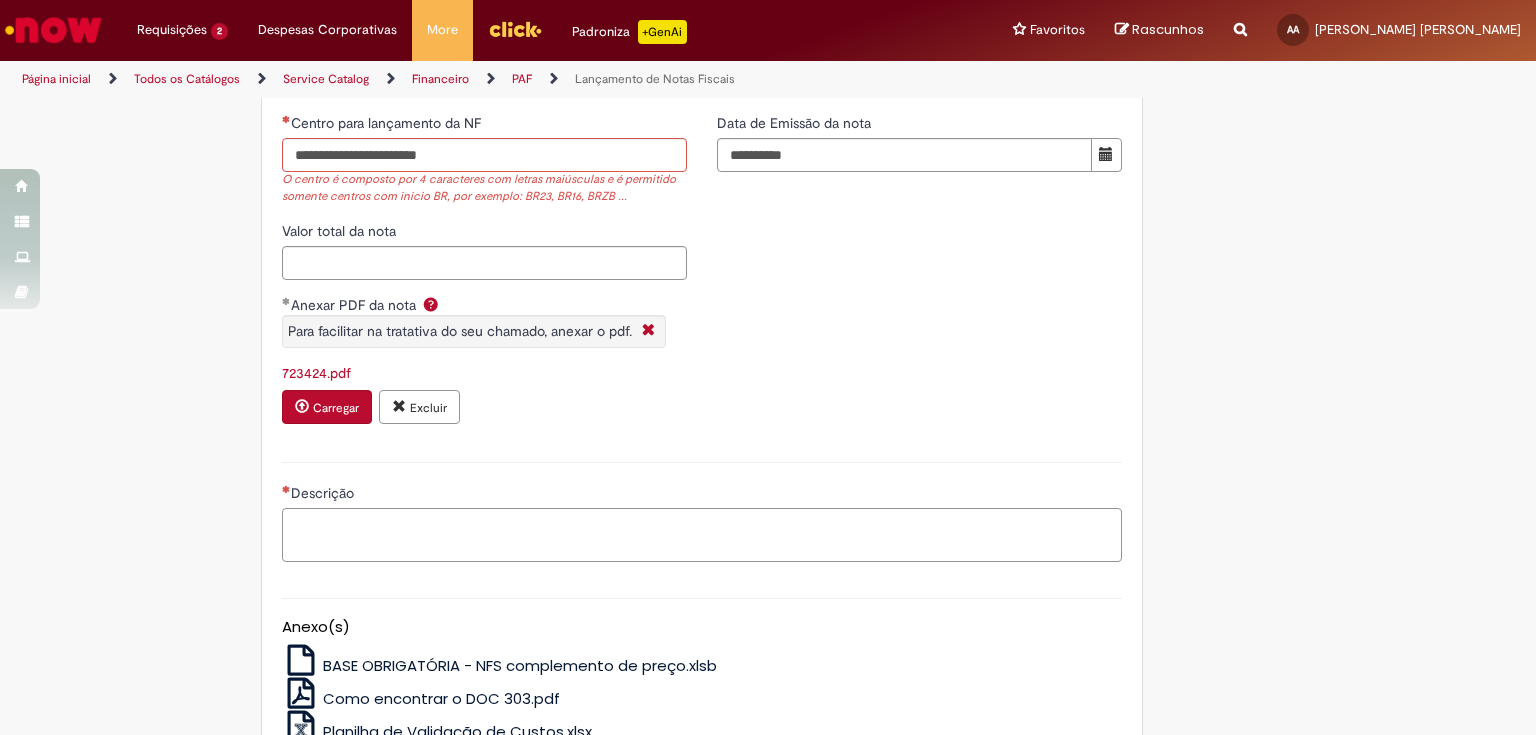 click on "Descrição" at bounding box center [702, 535] 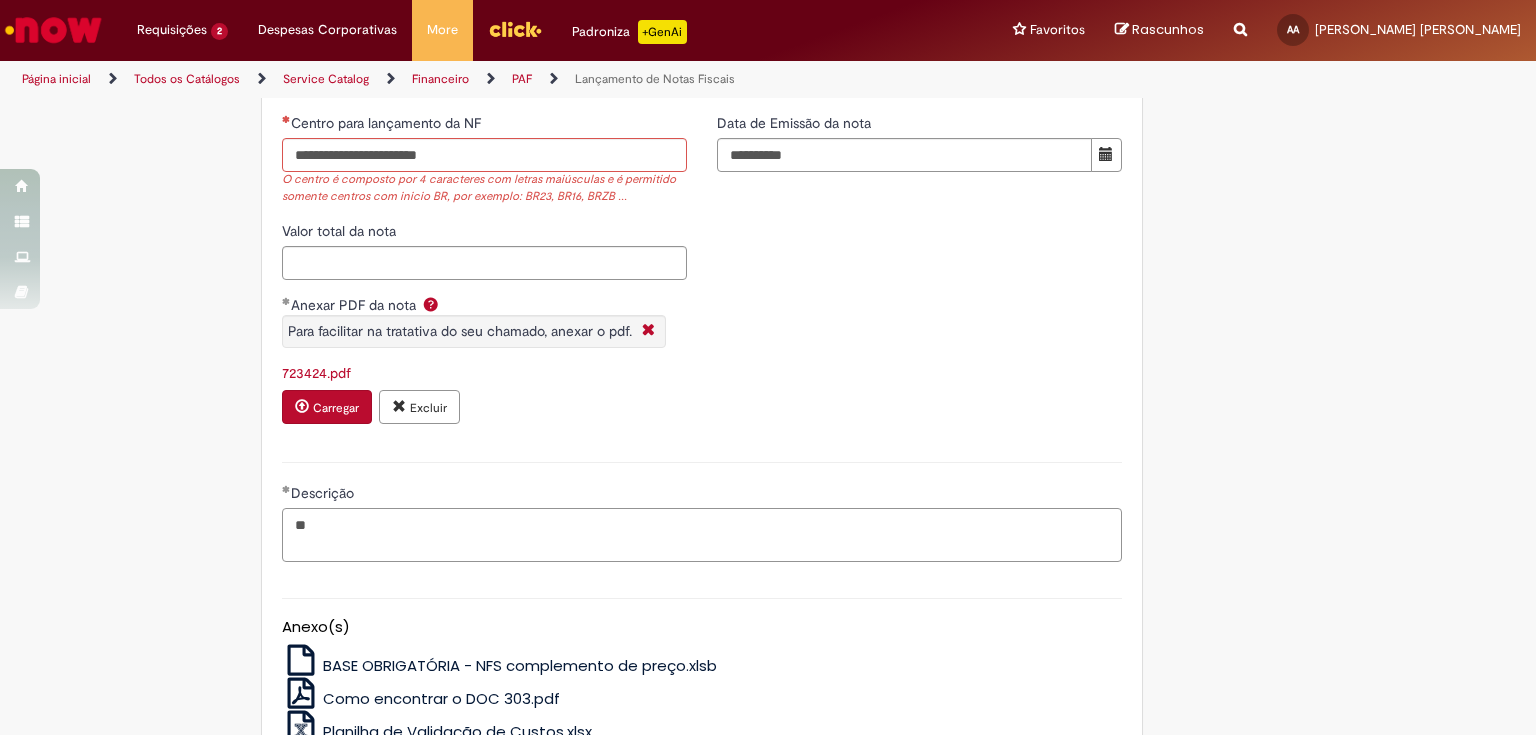 type on "*" 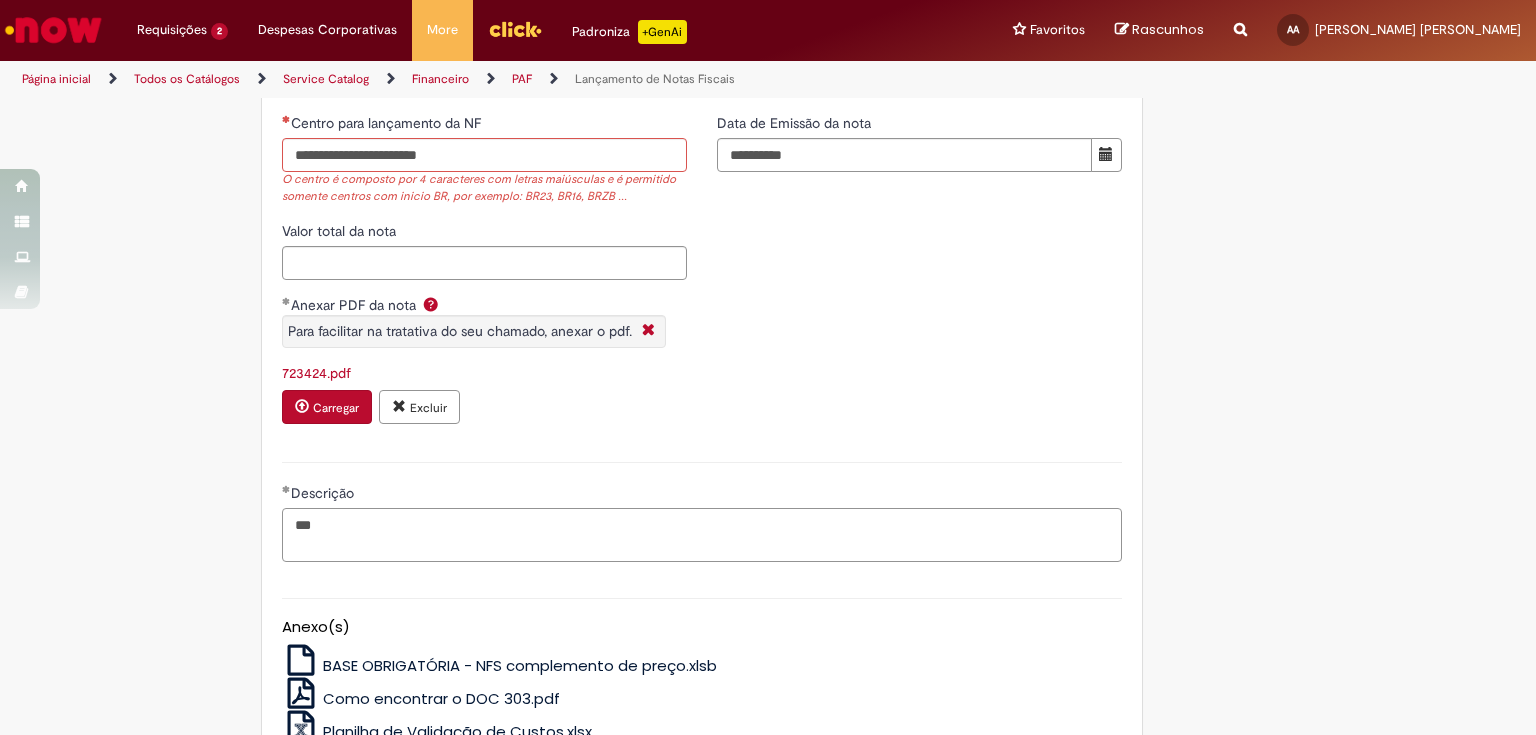 scroll, scrollTop: 1200, scrollLeft: 0, axis: vertical 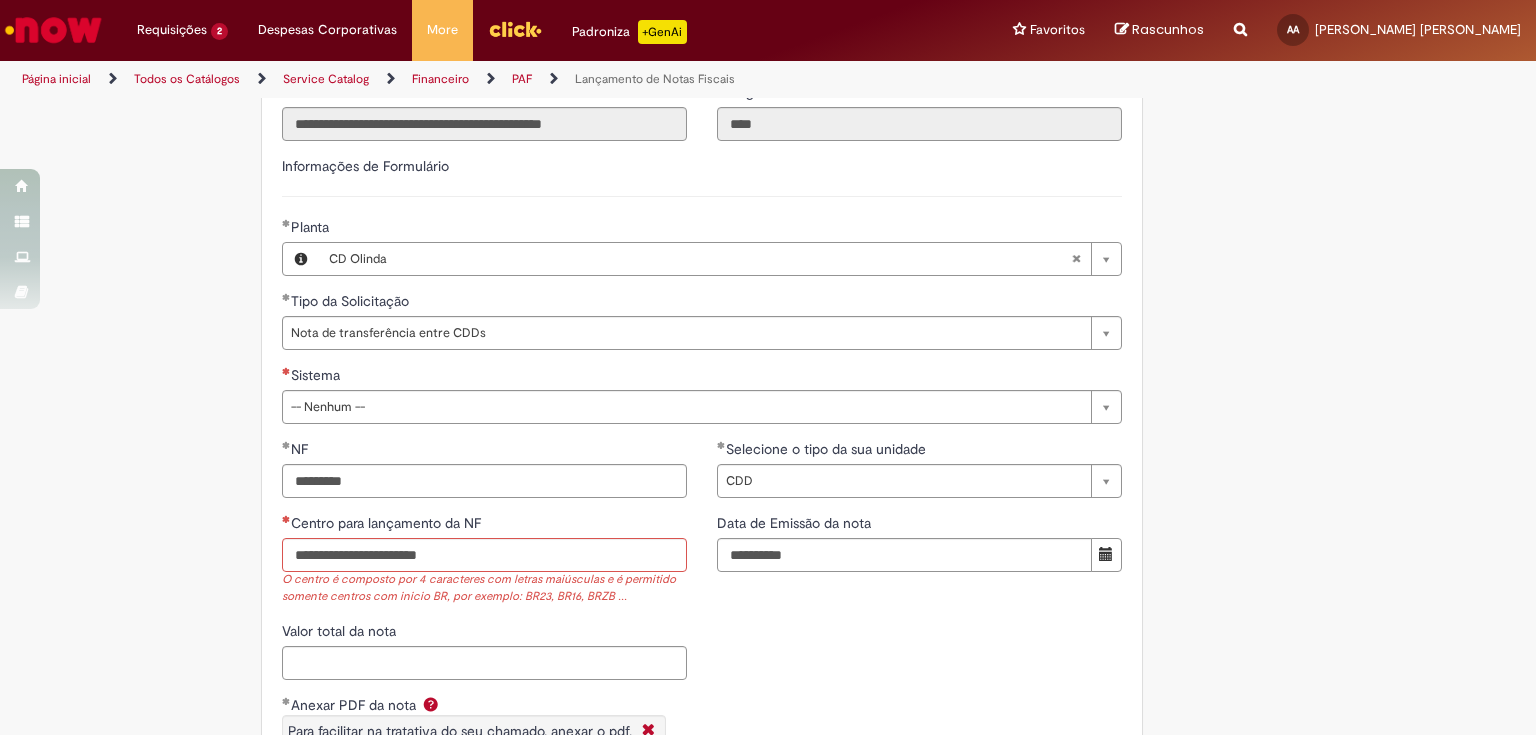 type on "***" 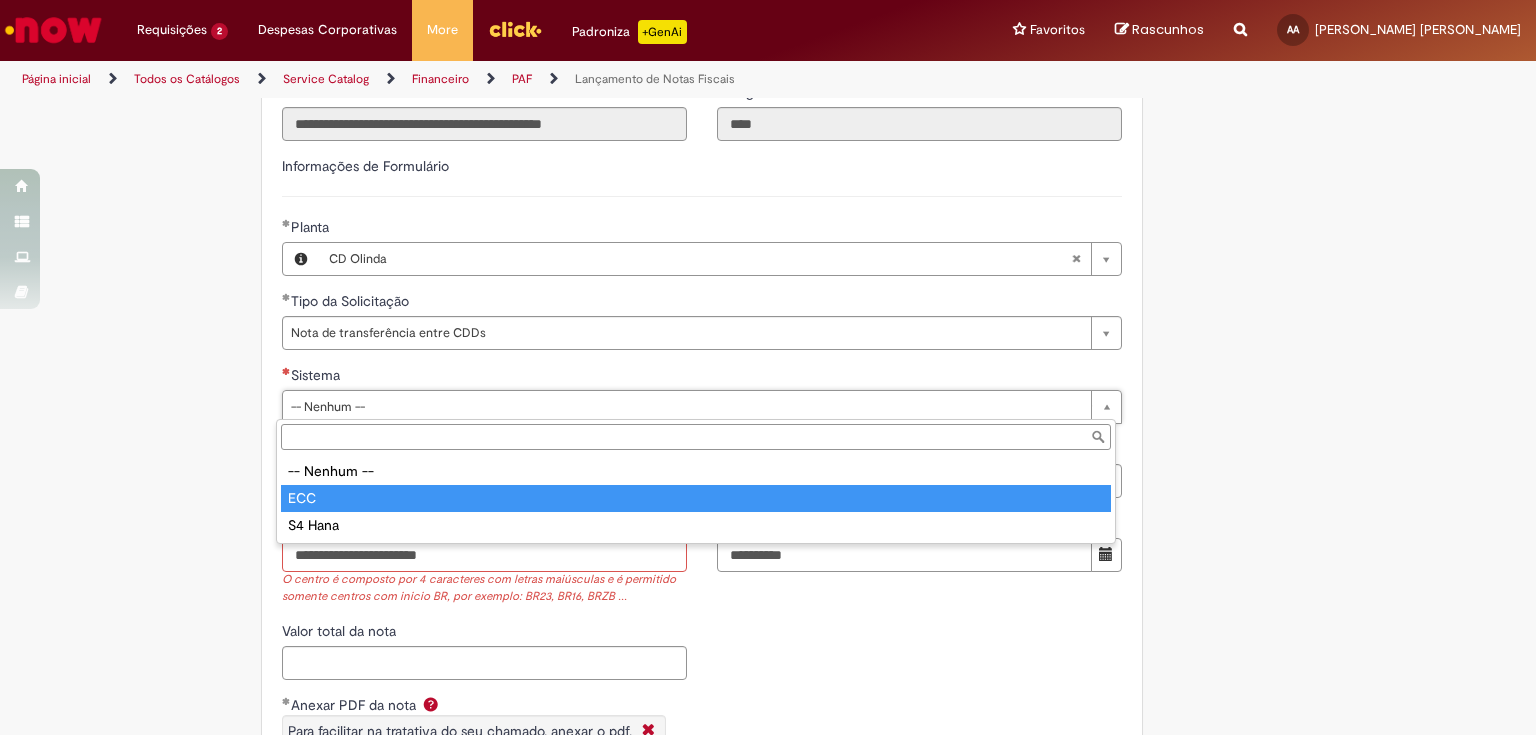type on "***" 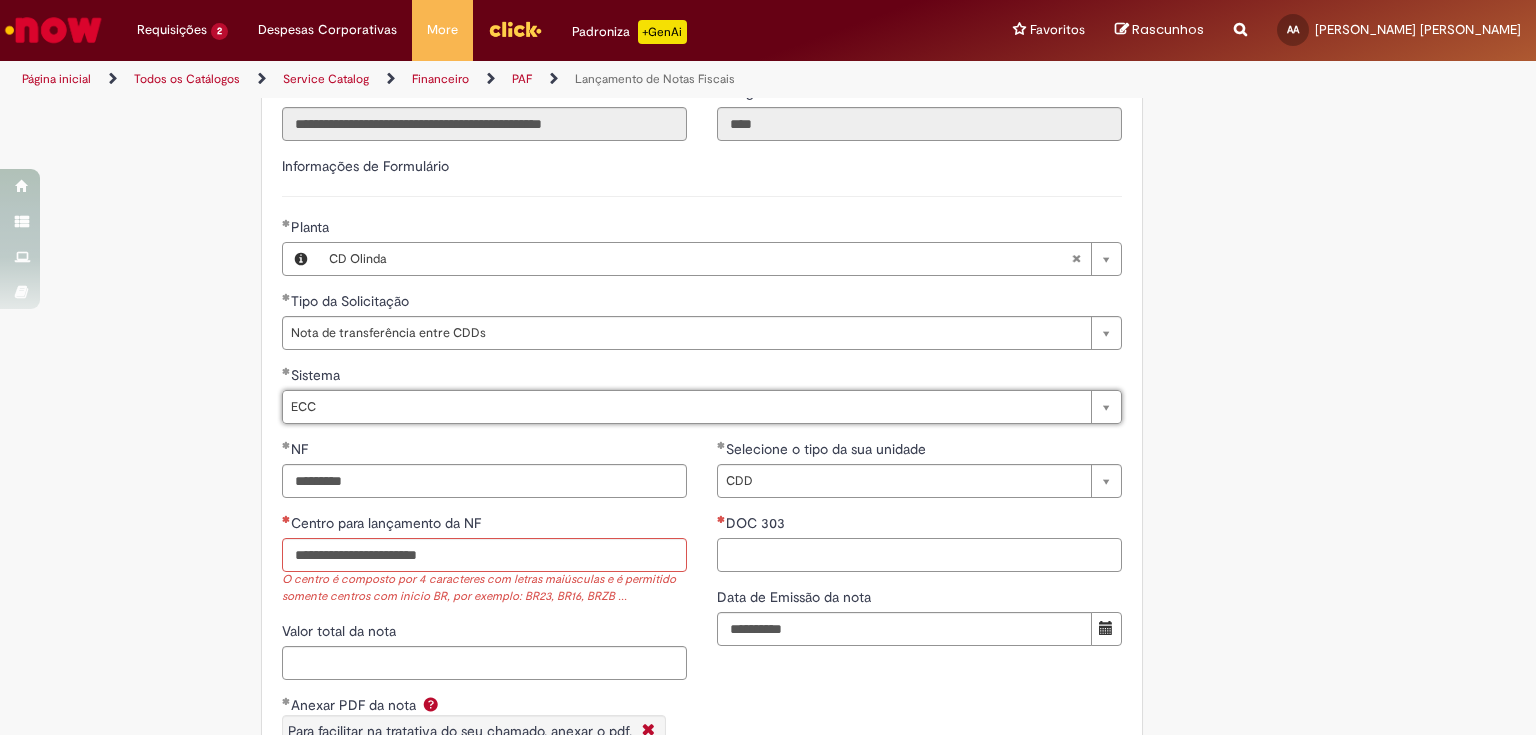click on "DOC 303" at bounding box center (919, 555) 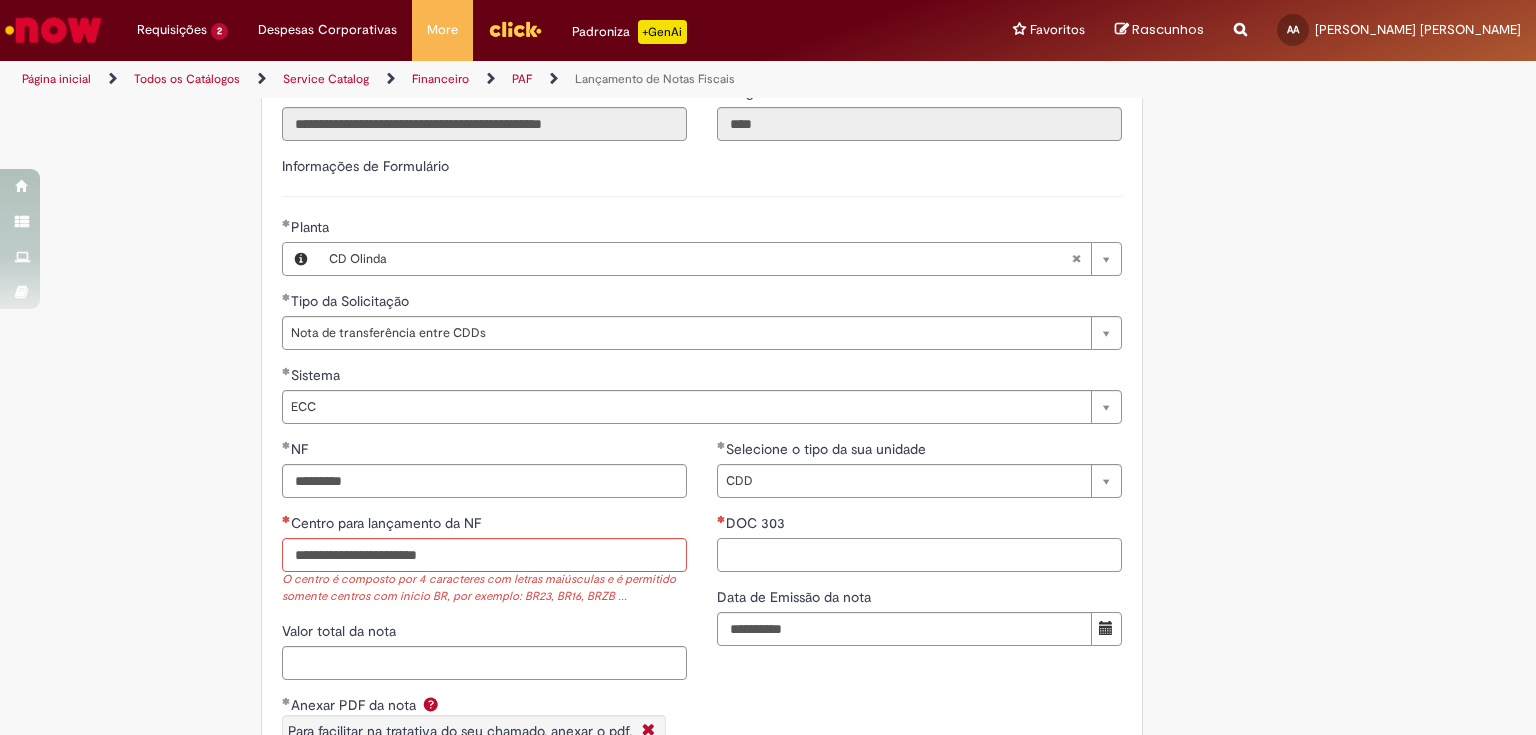 paste on "**********" 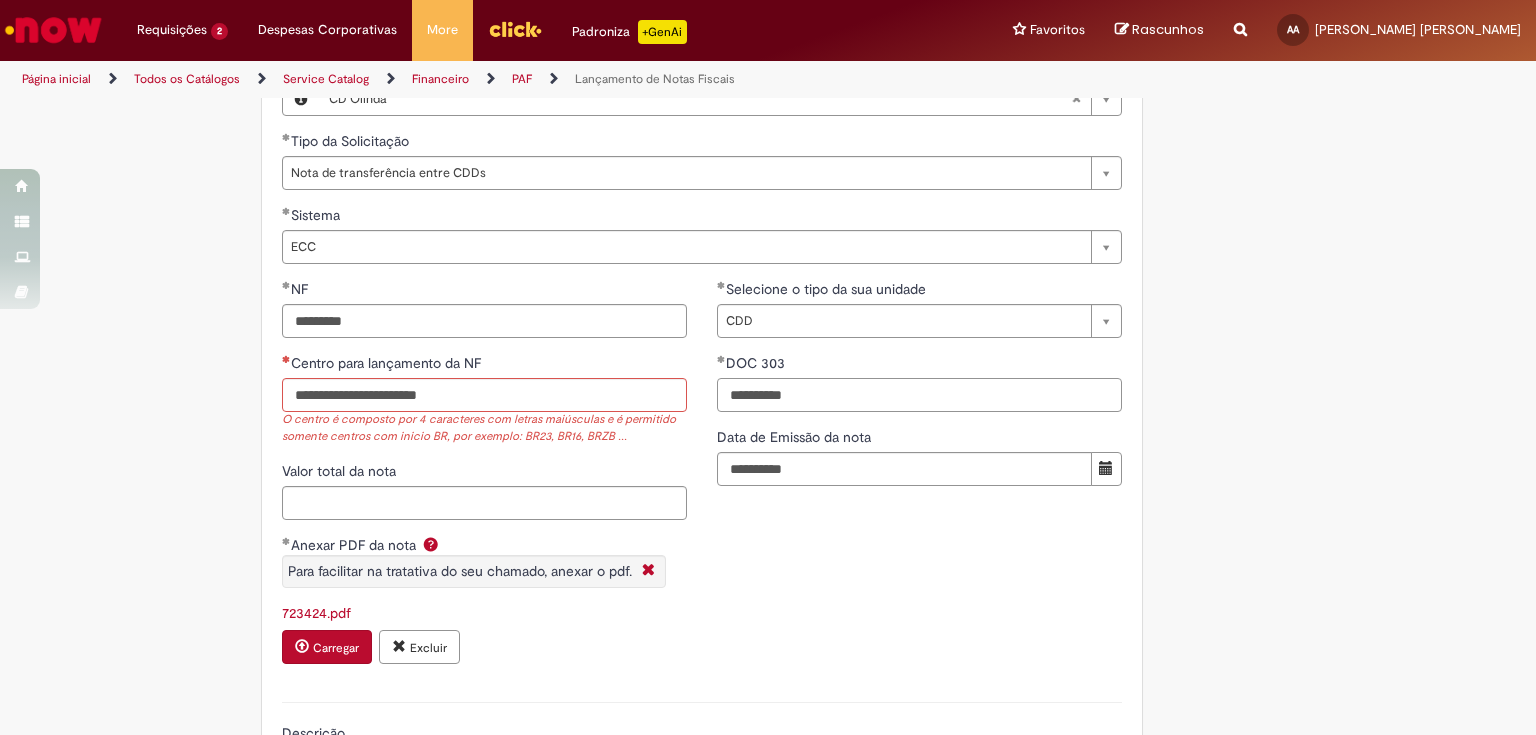 scroll, scrollTop: 1680, scrollLeft: 0, axis: vertical 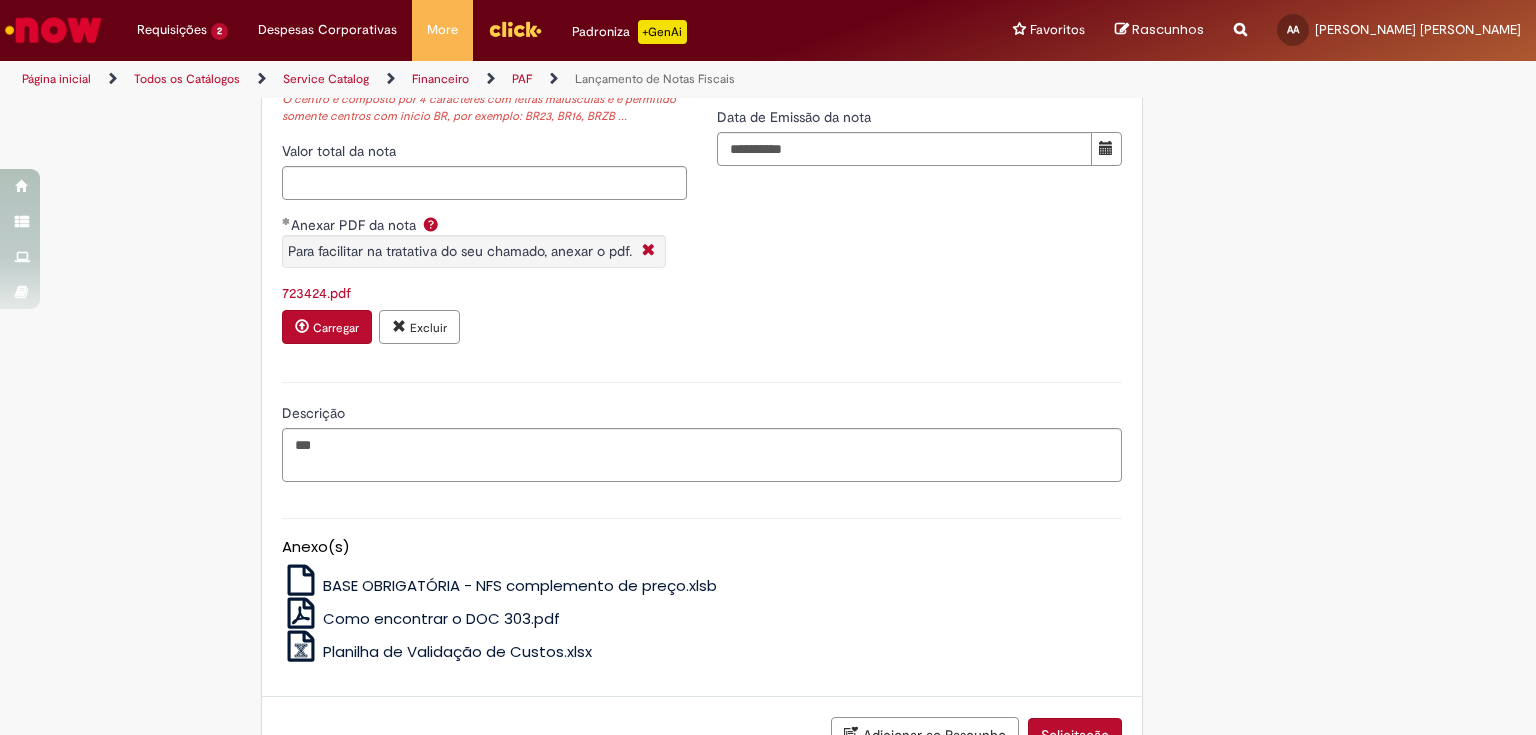 type on "**********" 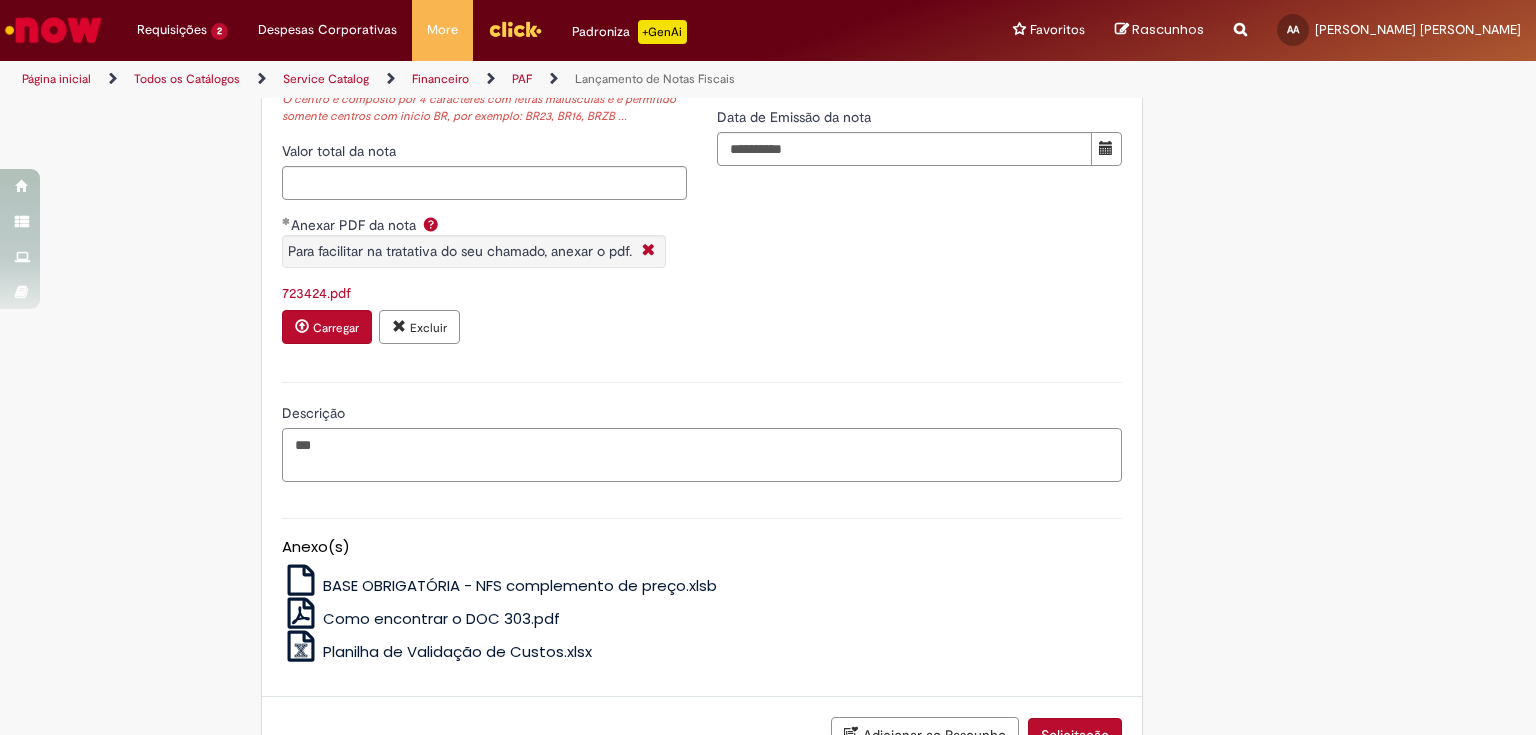 click on "***" at bounding box center [702, 455] 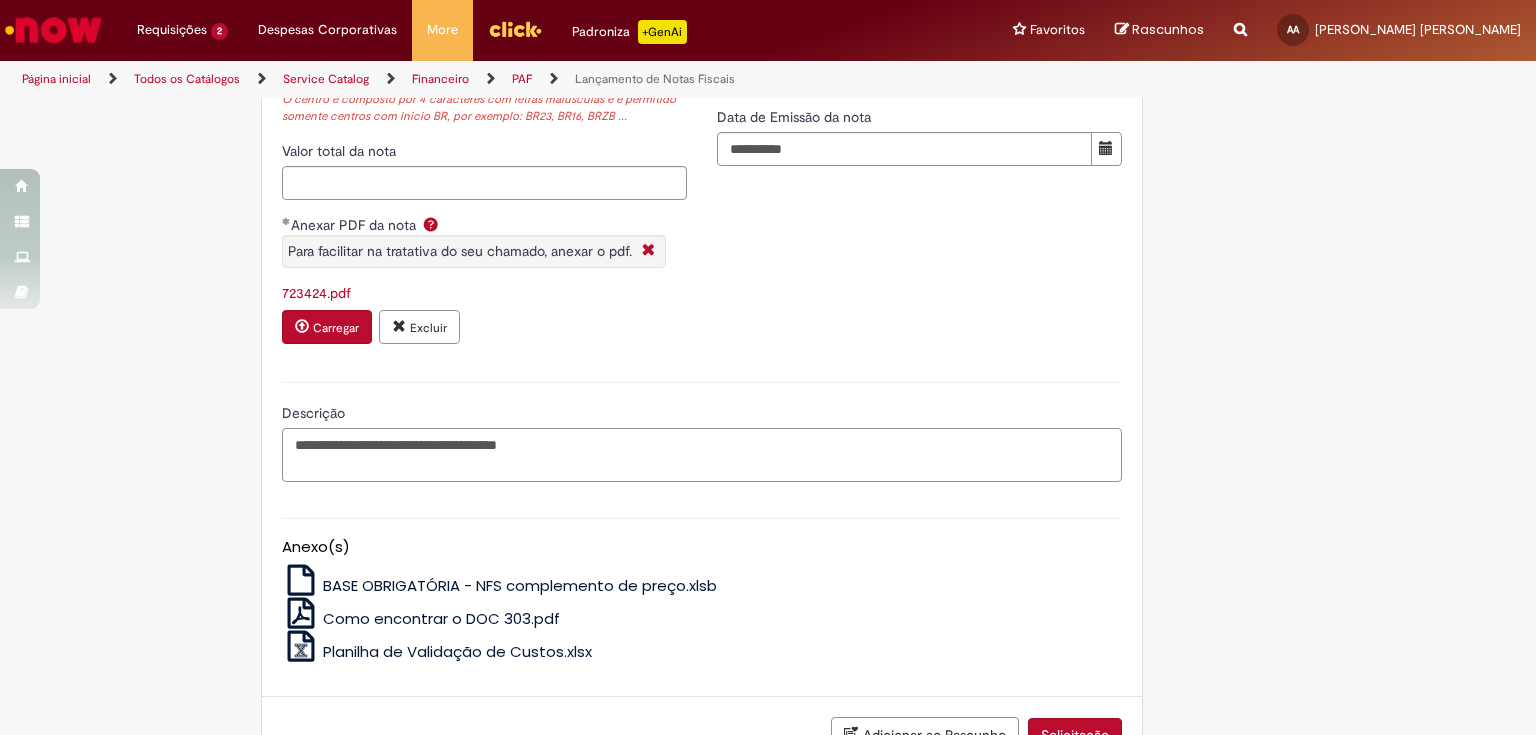 click on "**********" at bounding box center [702, 455] 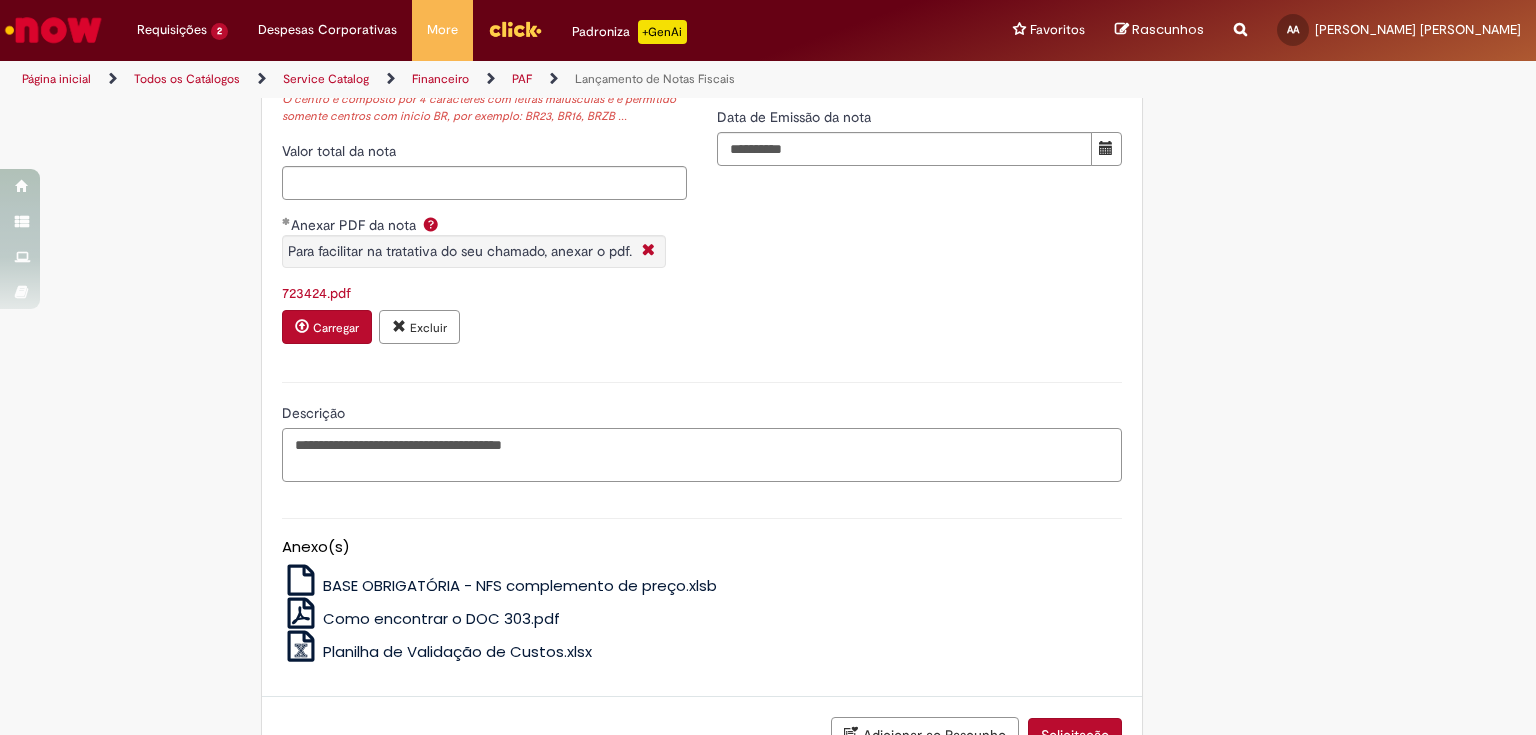scroll, scrollTop: 1823, scrollLeft: 0, axis: vertical 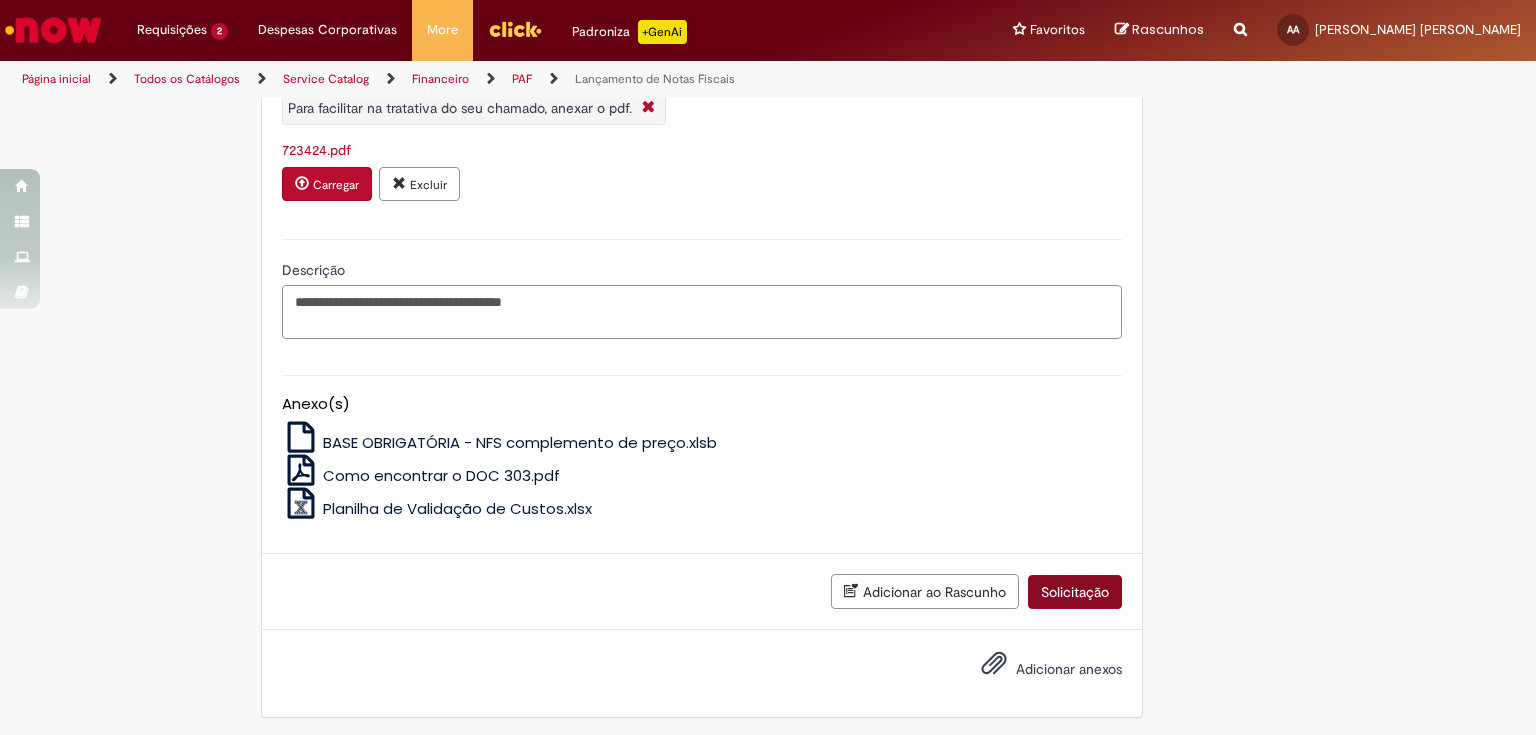 type on "**********" 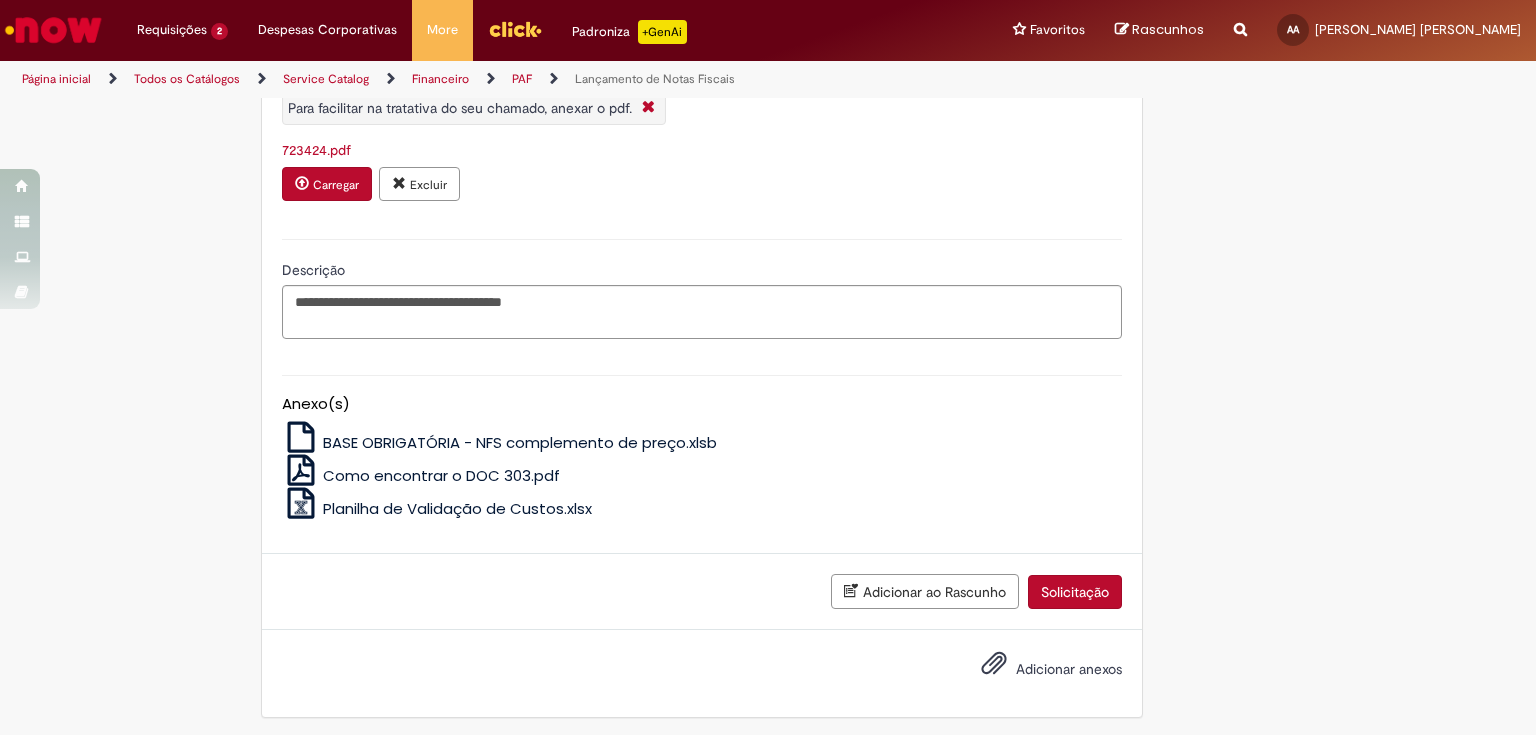 click on "Solicitação" at bounding box center [1075, 592] 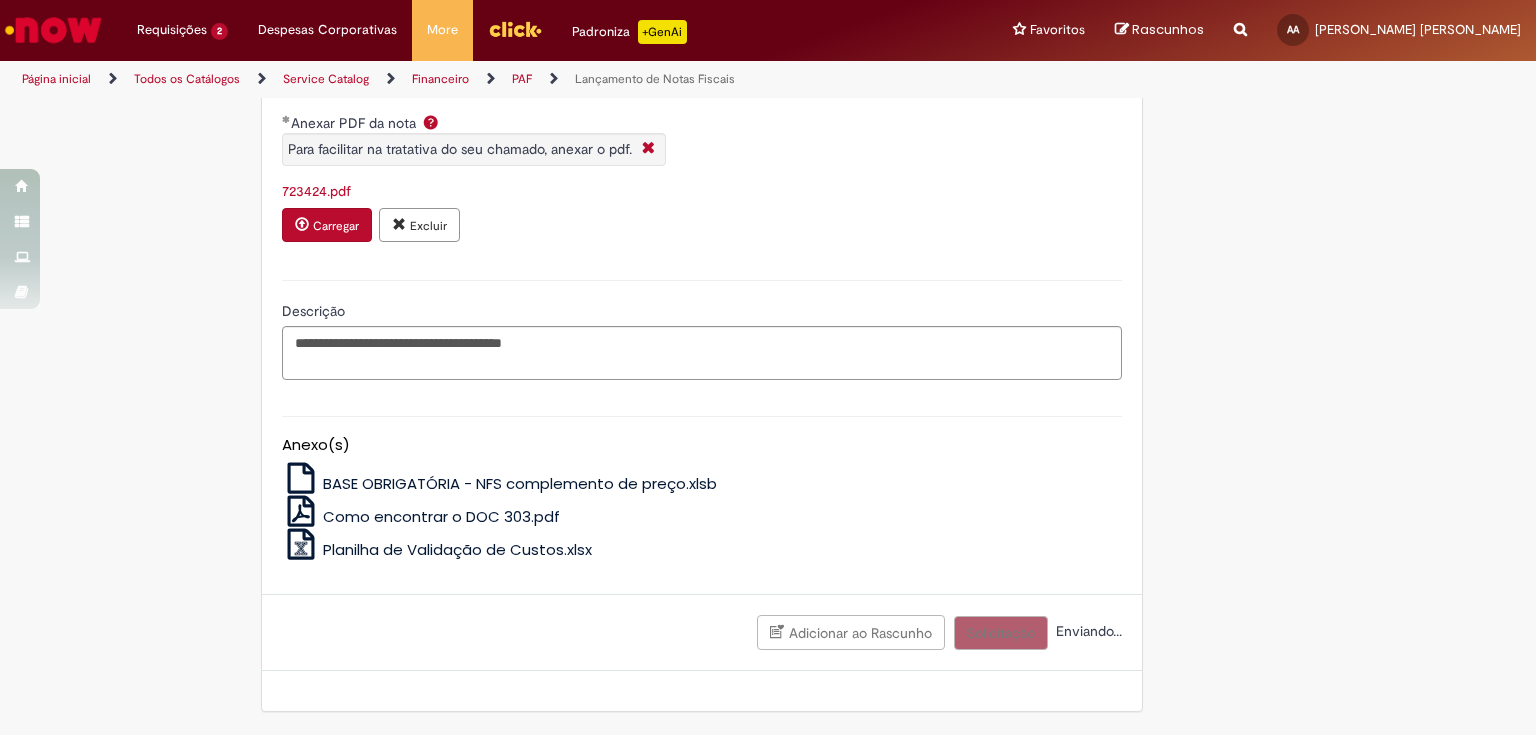 scroll, scrollTop: 1336, scrollLeft: 0, axis: vertical 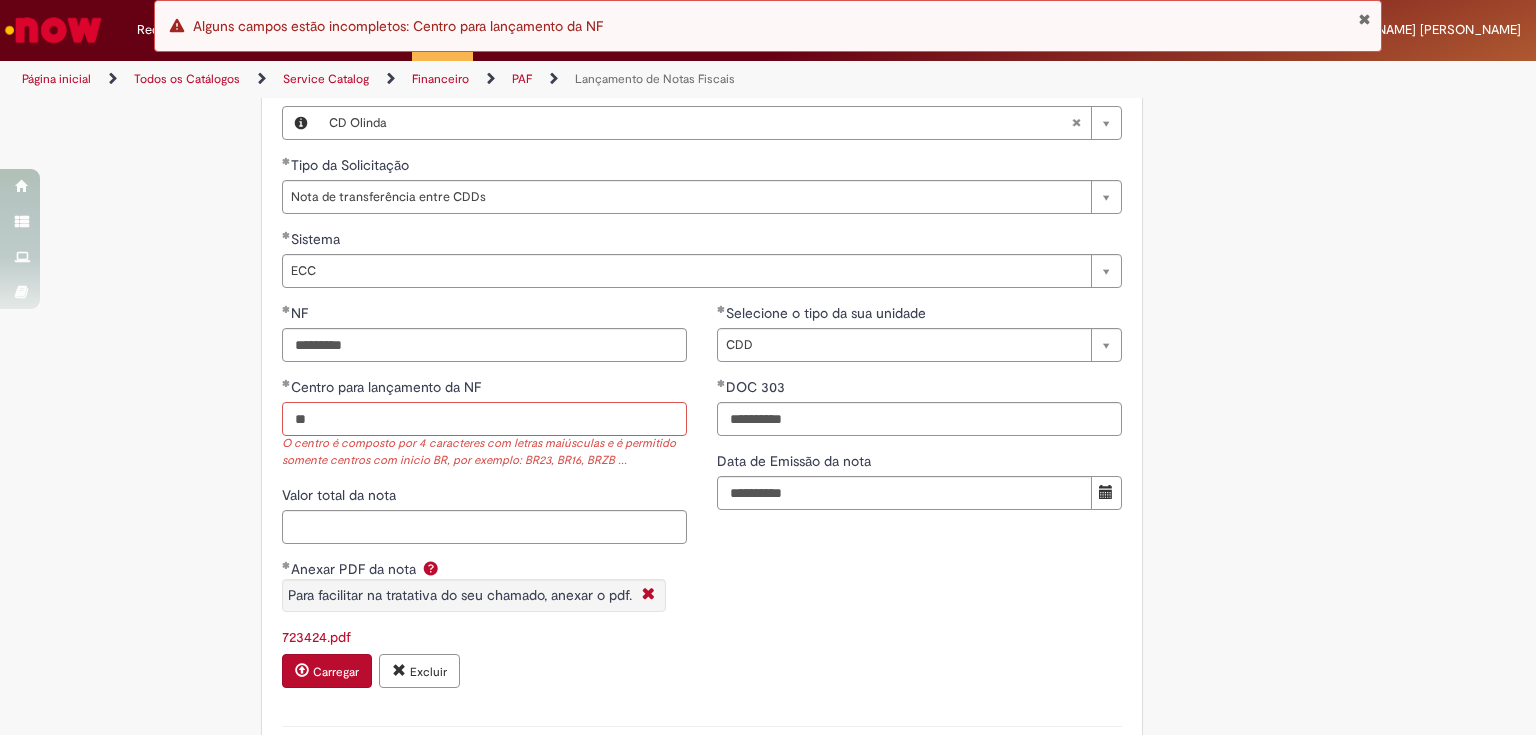 type on "*" 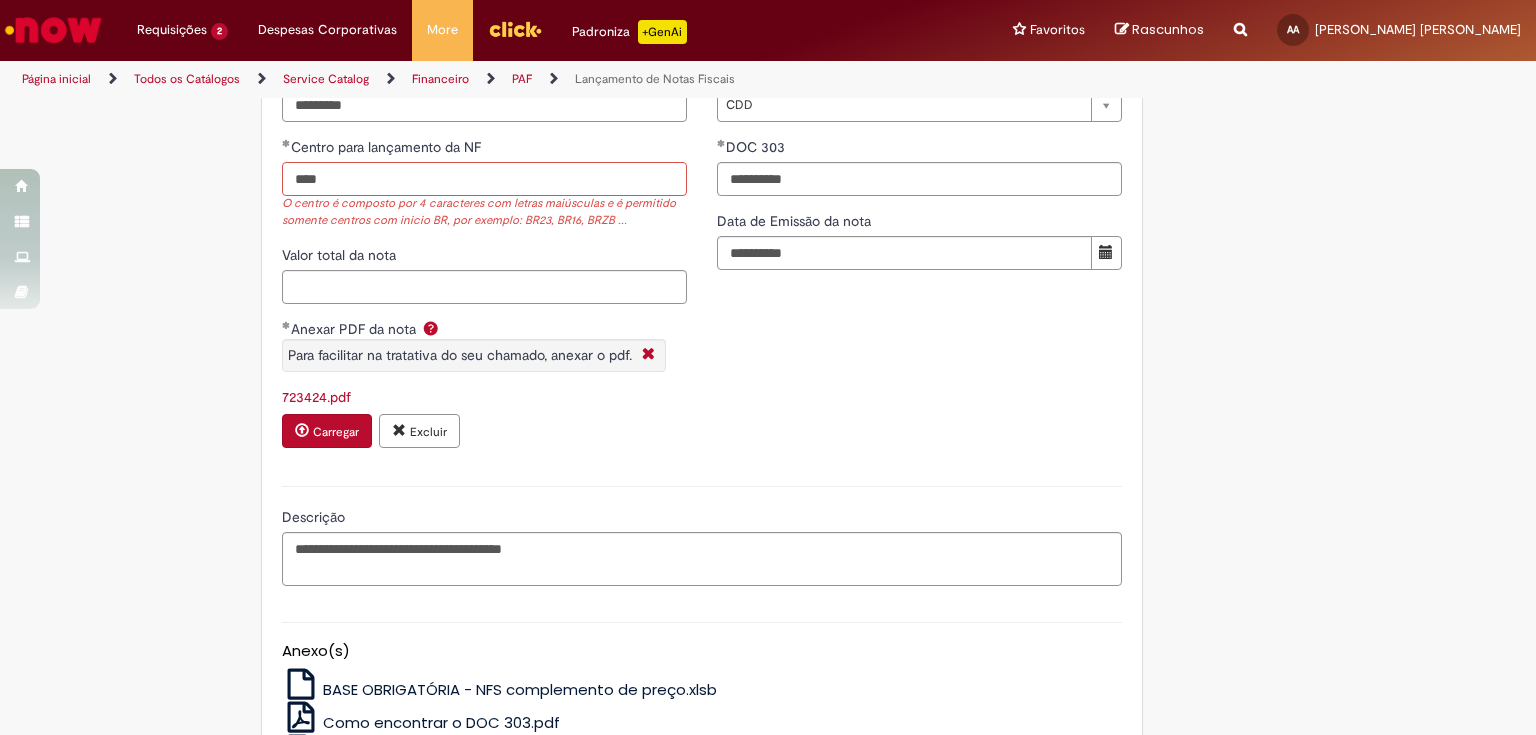 scroll, scrollTop: 1823, scrollLeft: 0, axis: vertical 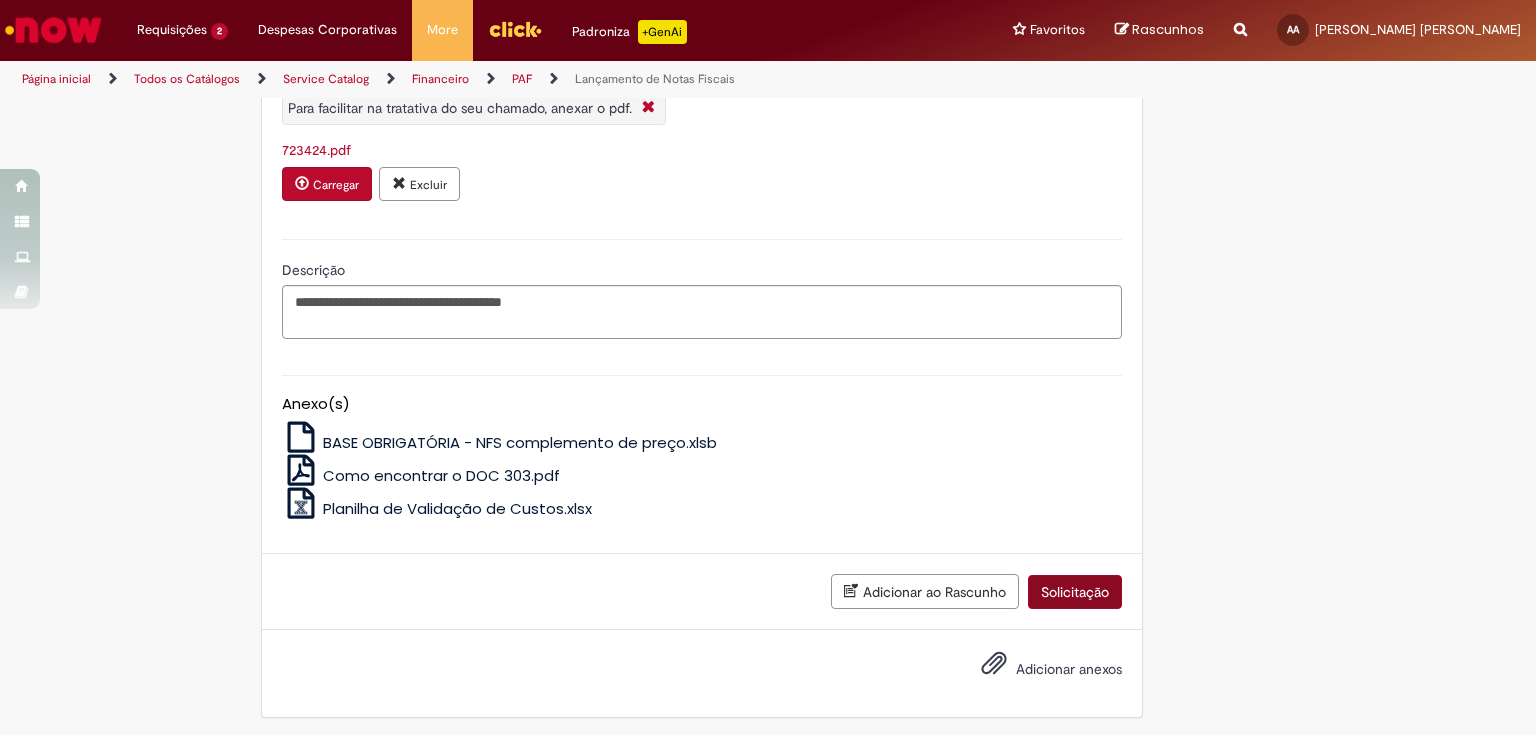 type on "****" 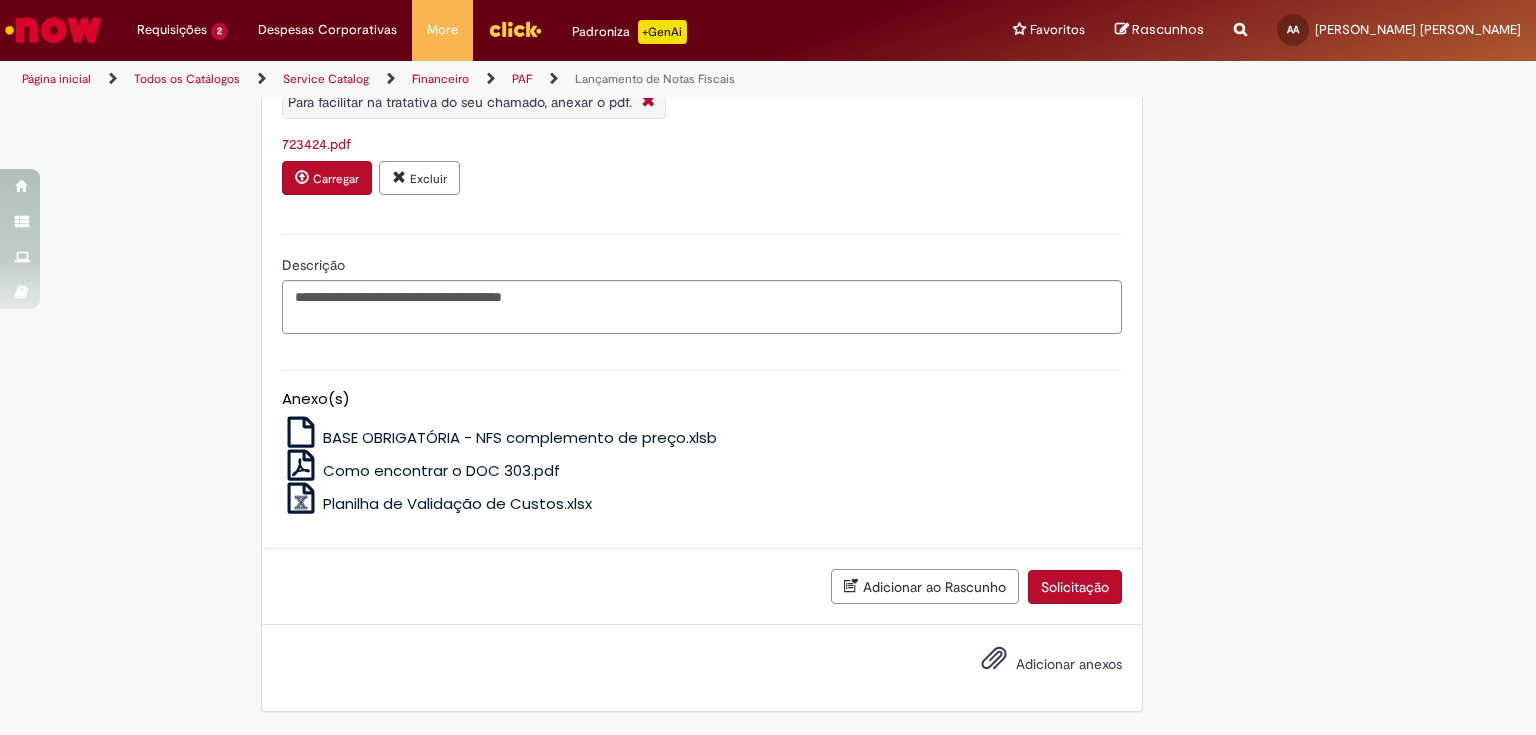 click on "Solicitação" at bounding box center [1075, 587] 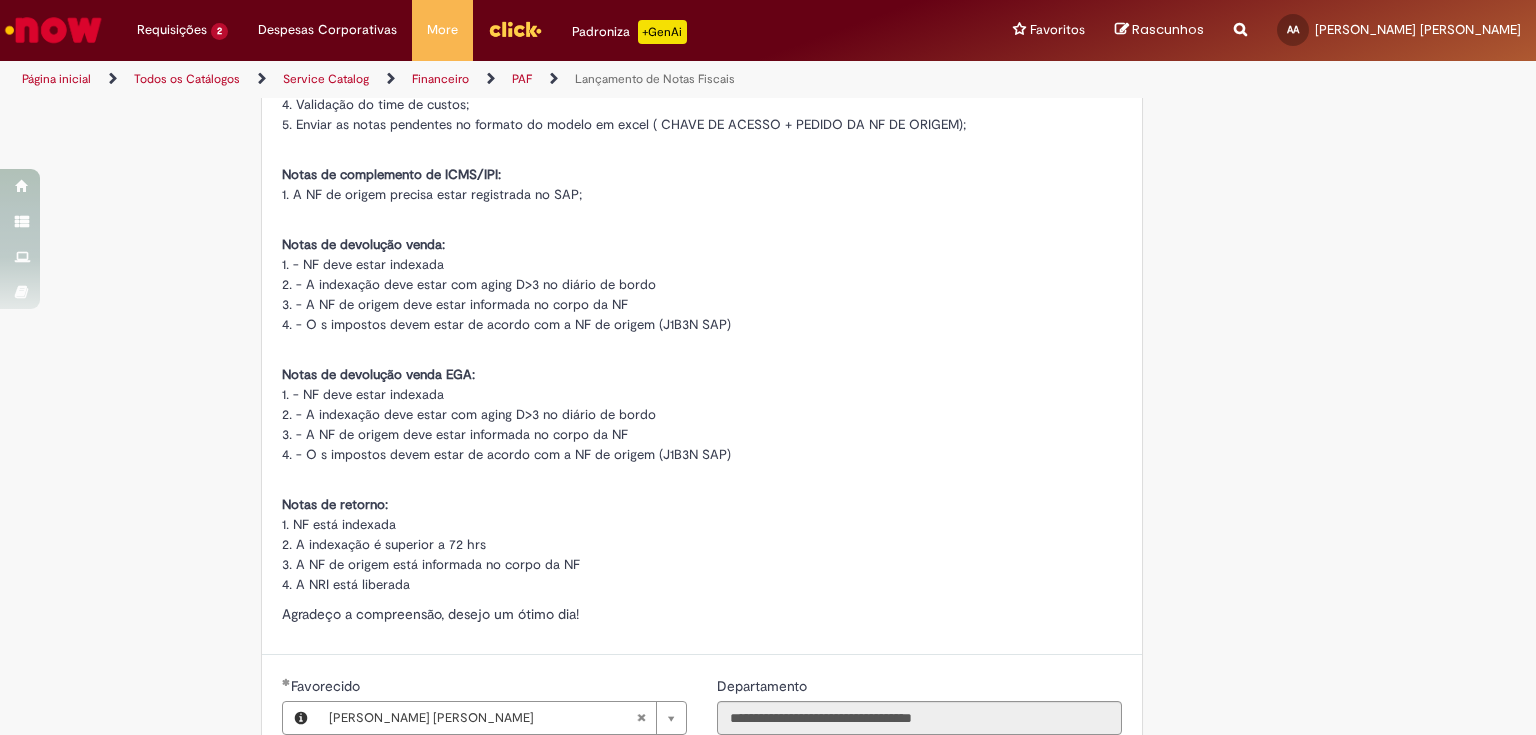 scroll, scrollTop: 304, scrollLeft: 0, axis: vertical 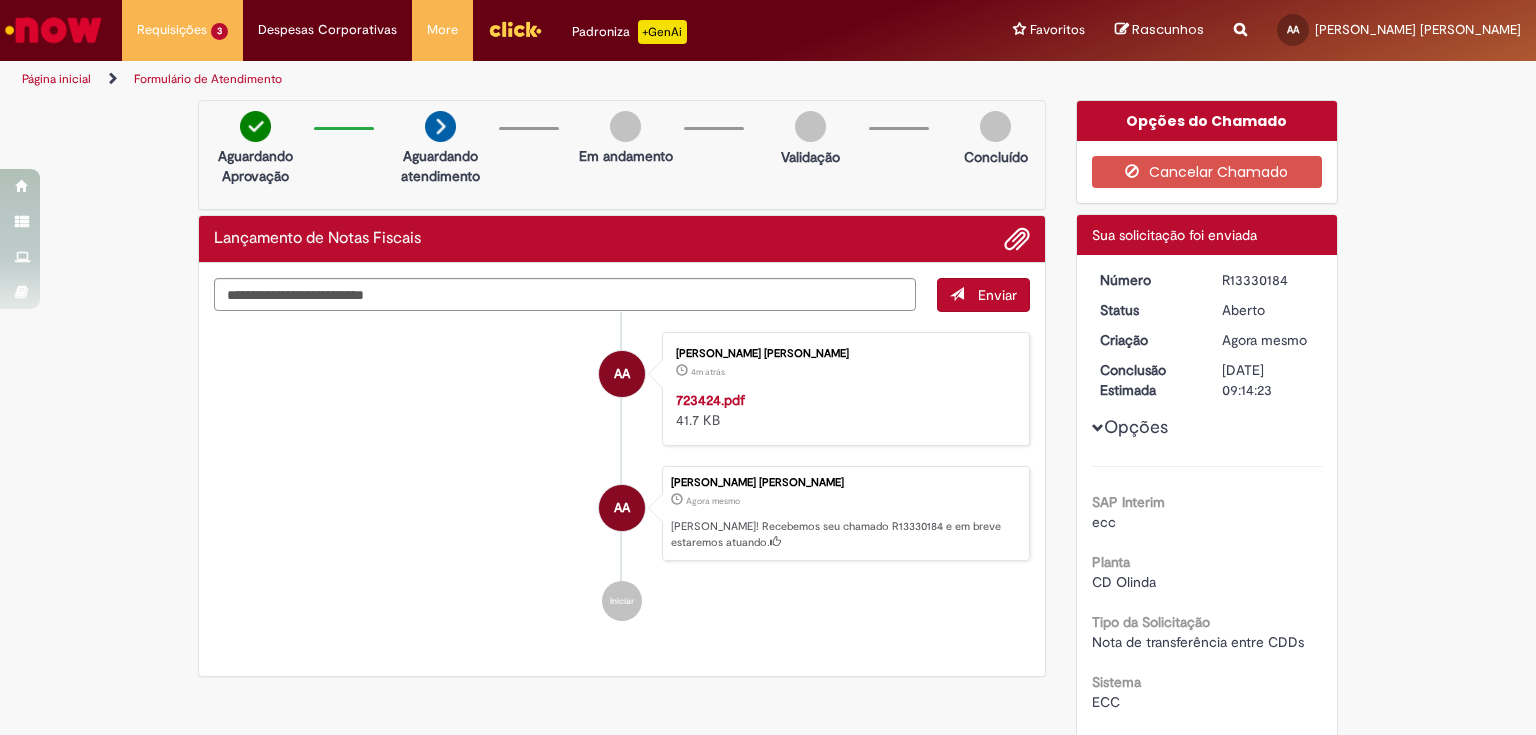 click on "R13330184" at bounding box center [1268, 280] 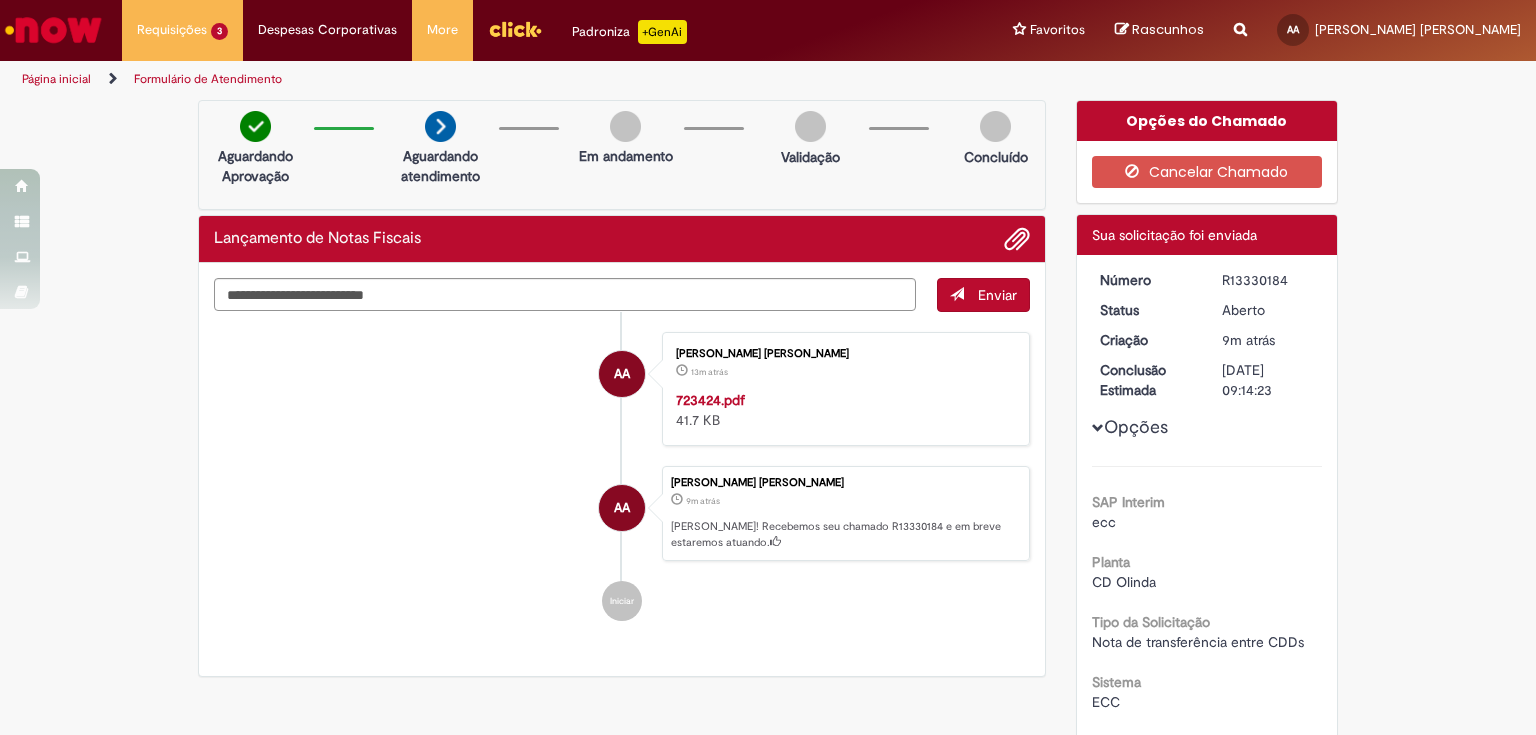 click on "Verificar Código de Barras
Aguardando Aprovação
Aguardando atendimento
Em andamento
Validação
Concluído
Lançamento de Notas Fiscais
Enviar
AA
[PERSON_NAME]
13m atrás 13 minutos atrás
723424.pdf  41.7 KB
AA" at bounding box center [622, 394] 